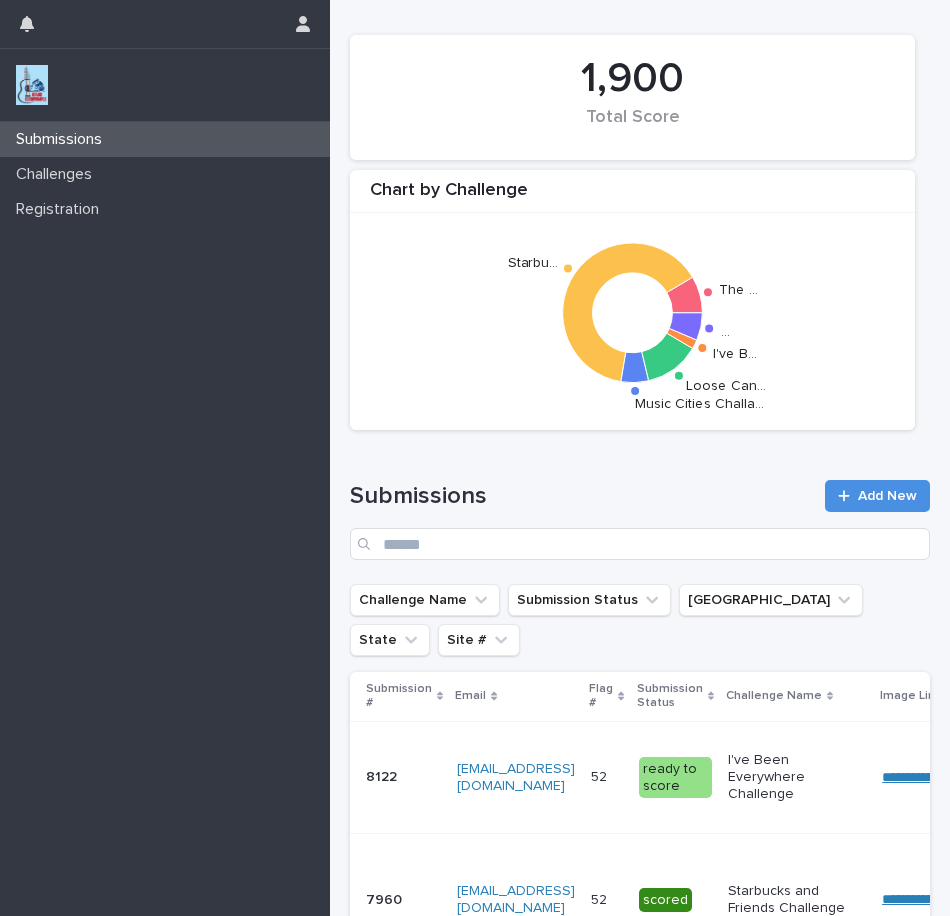scroll, scrollTop: 0, scrollLeft: 0, axis: both 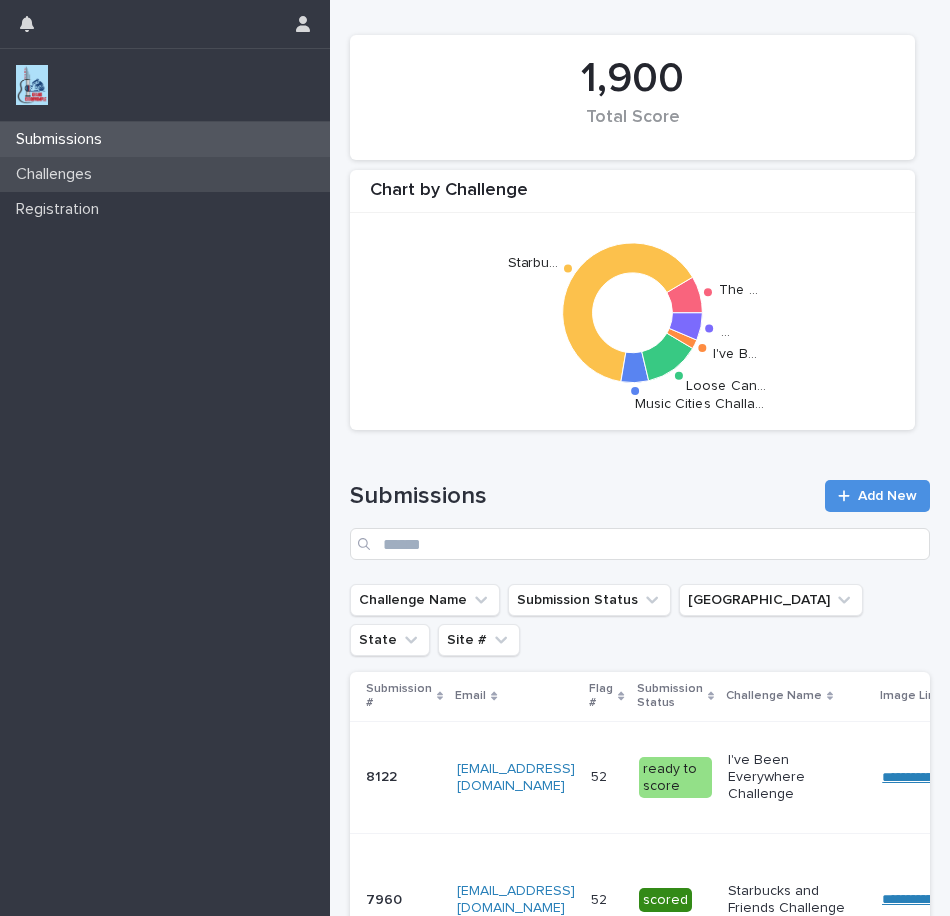 click on "Challenges" at bounding box center [58, 174] 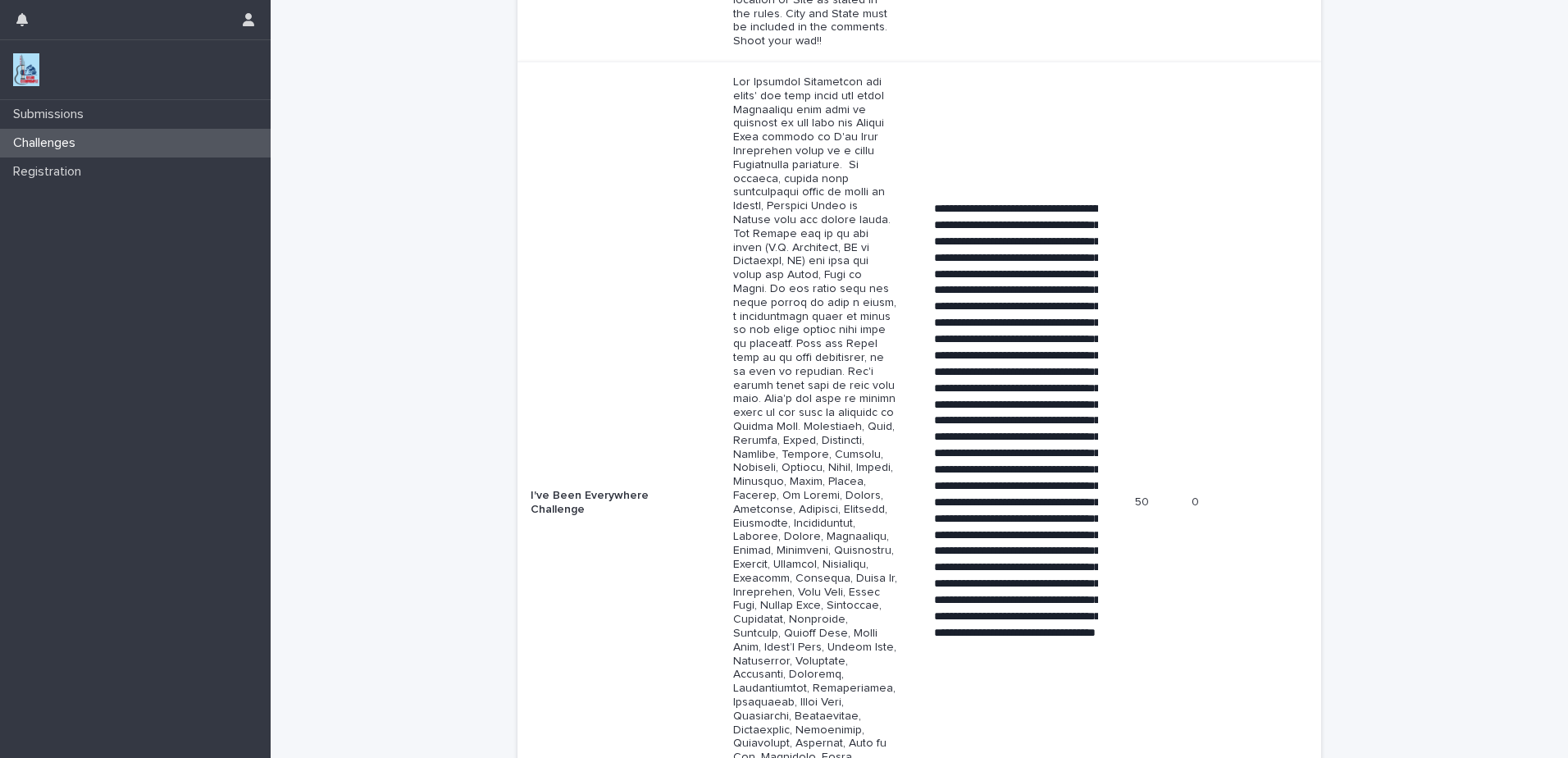 scroll, scrollTop: 2249, scrollLeft: 0, axis: vertical 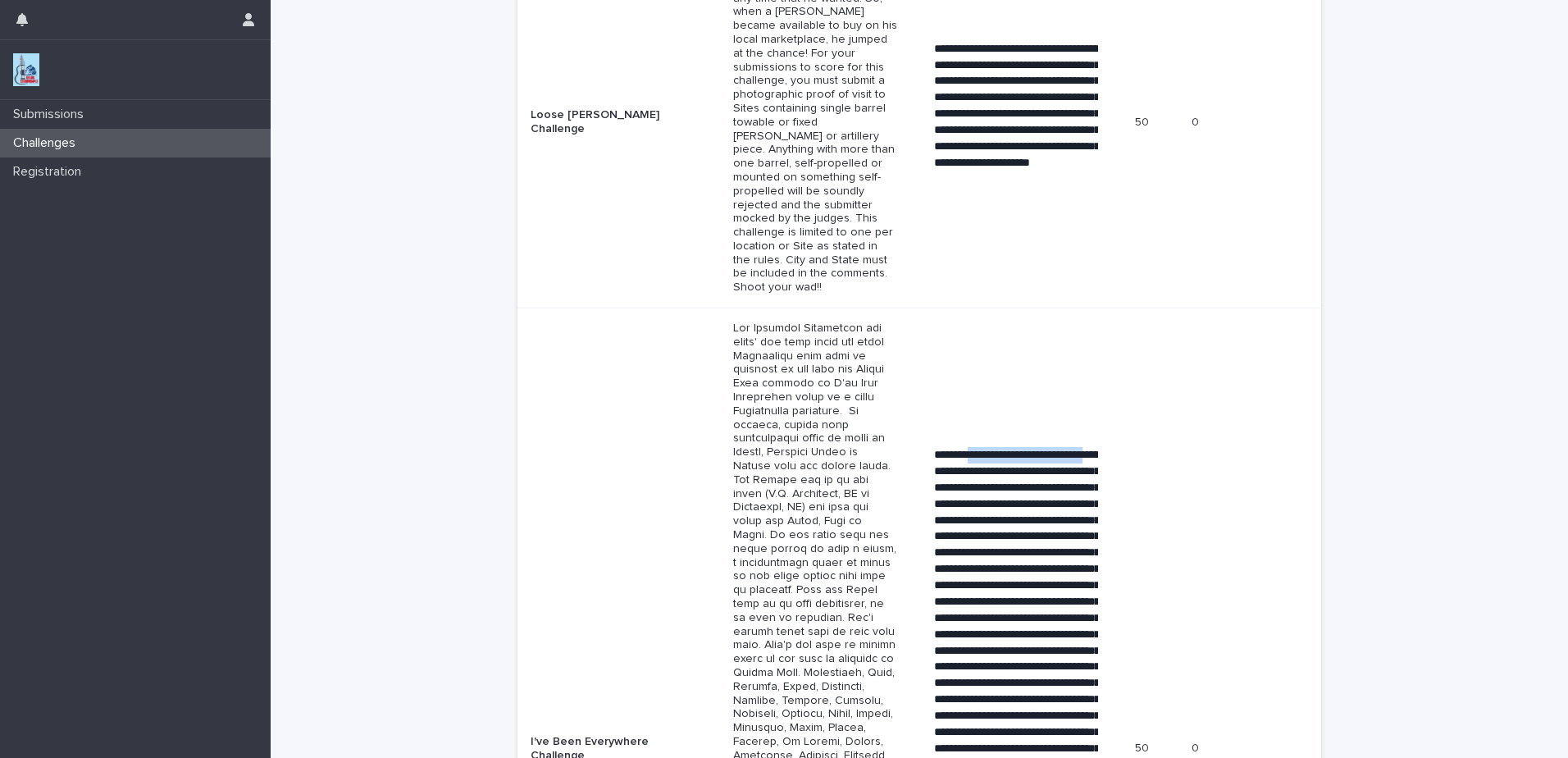 drag, startPoint x: 978, startPoint y: 109, endPoint x: 969, endPoint y: 121, distance: 15 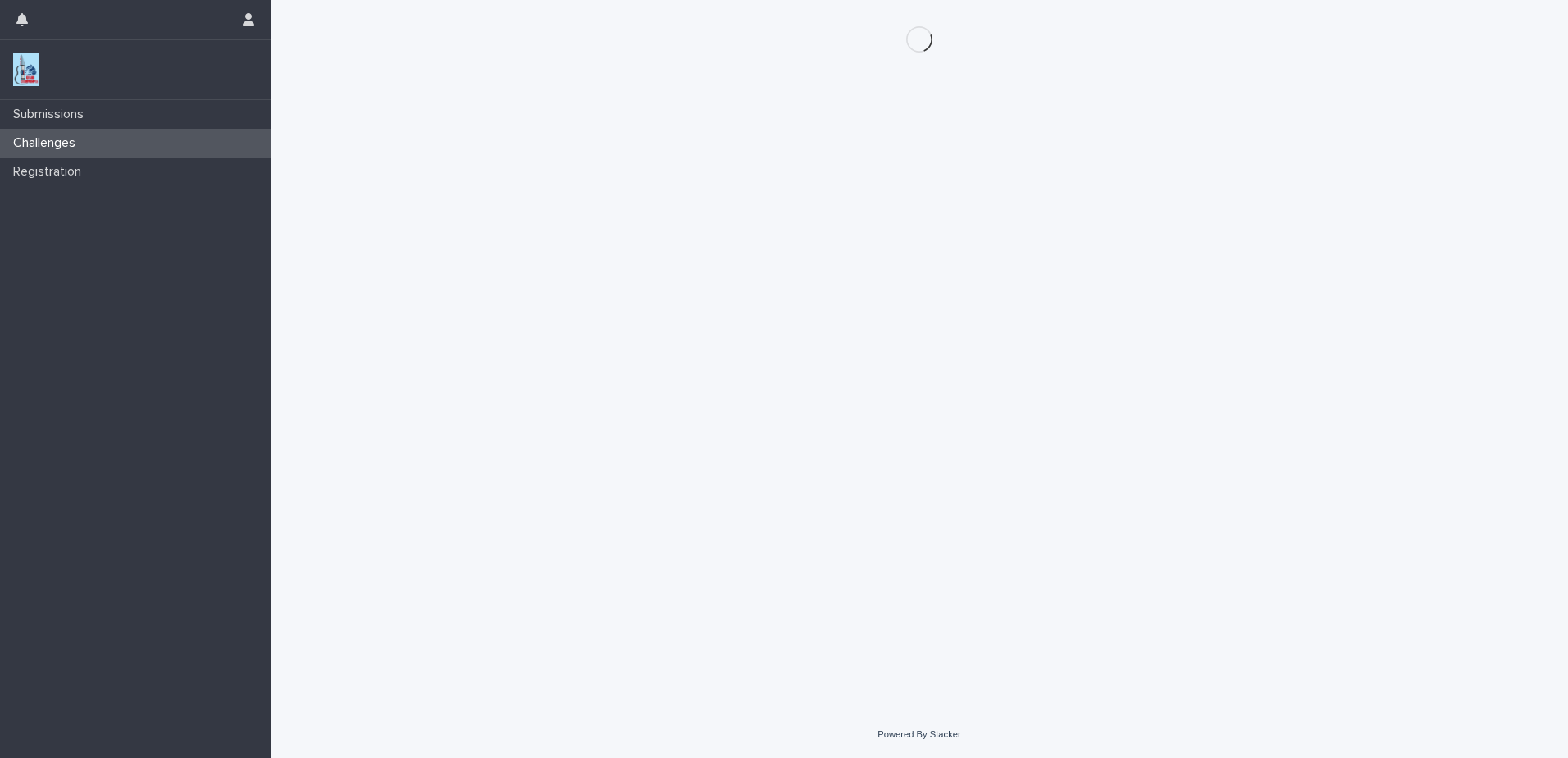 scroll, scrollTop: 0, scrollLeft: 0, axis: both 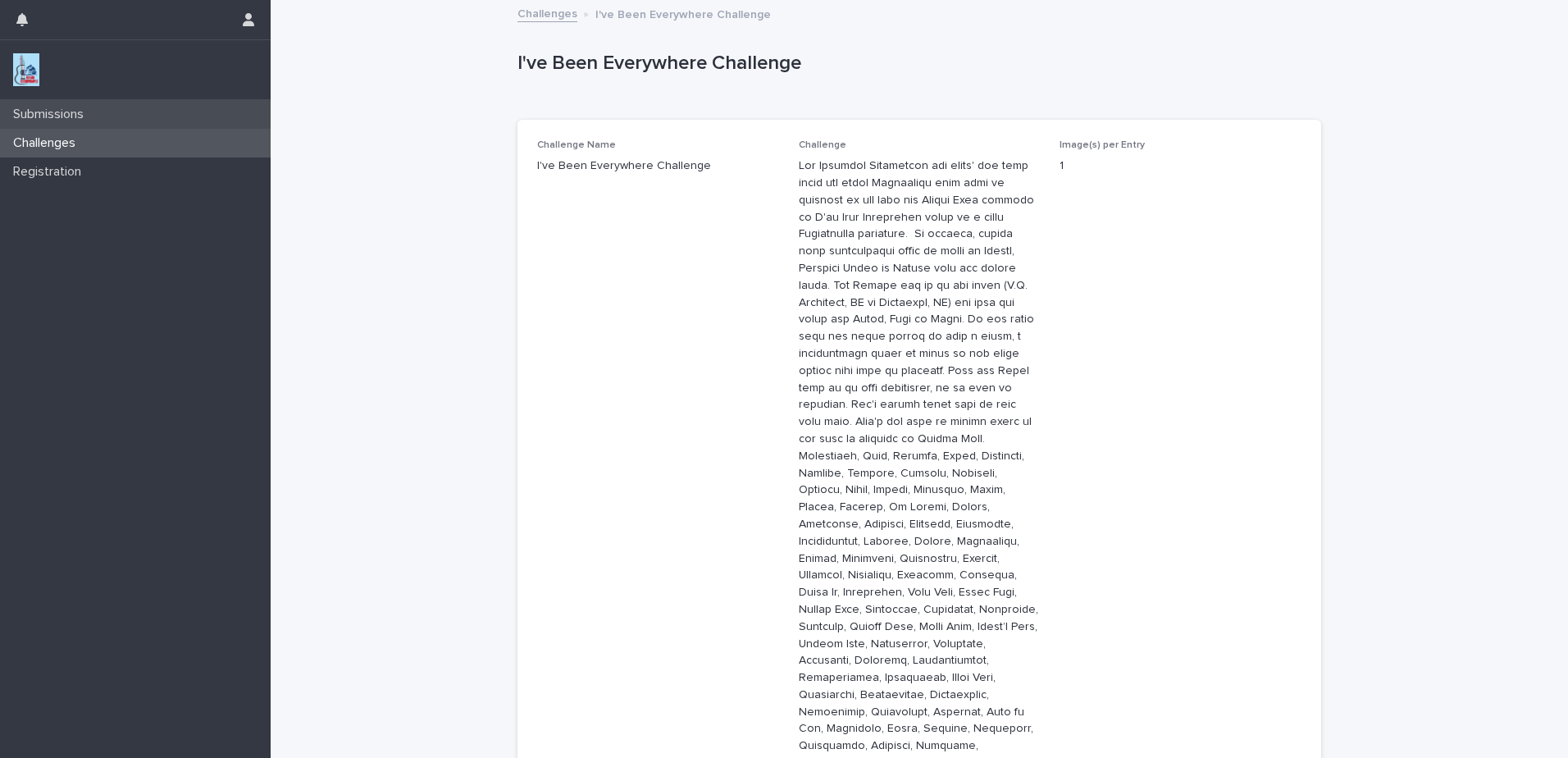 click on "Submissions" at bounding box center [135, 114] 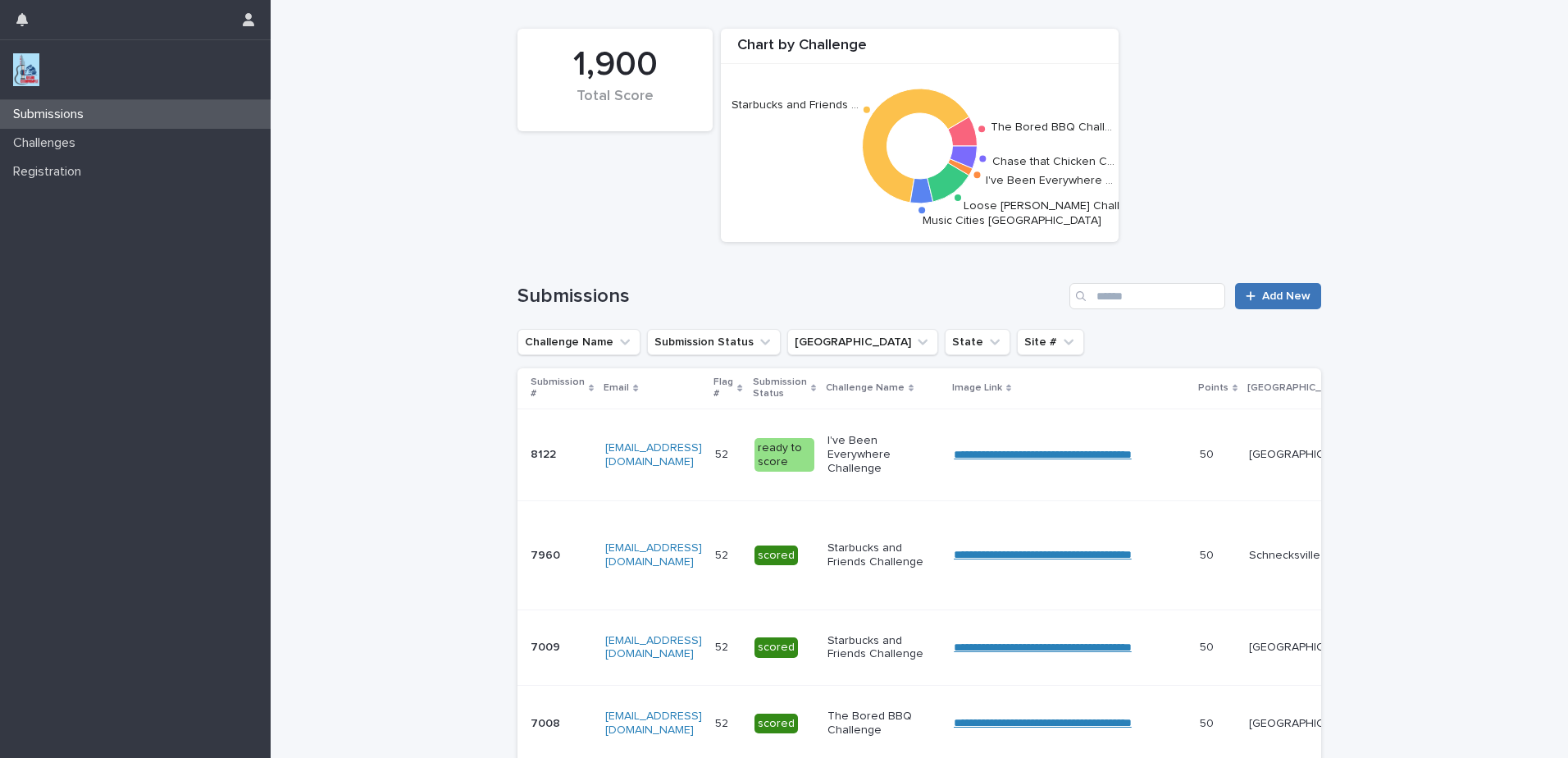 click 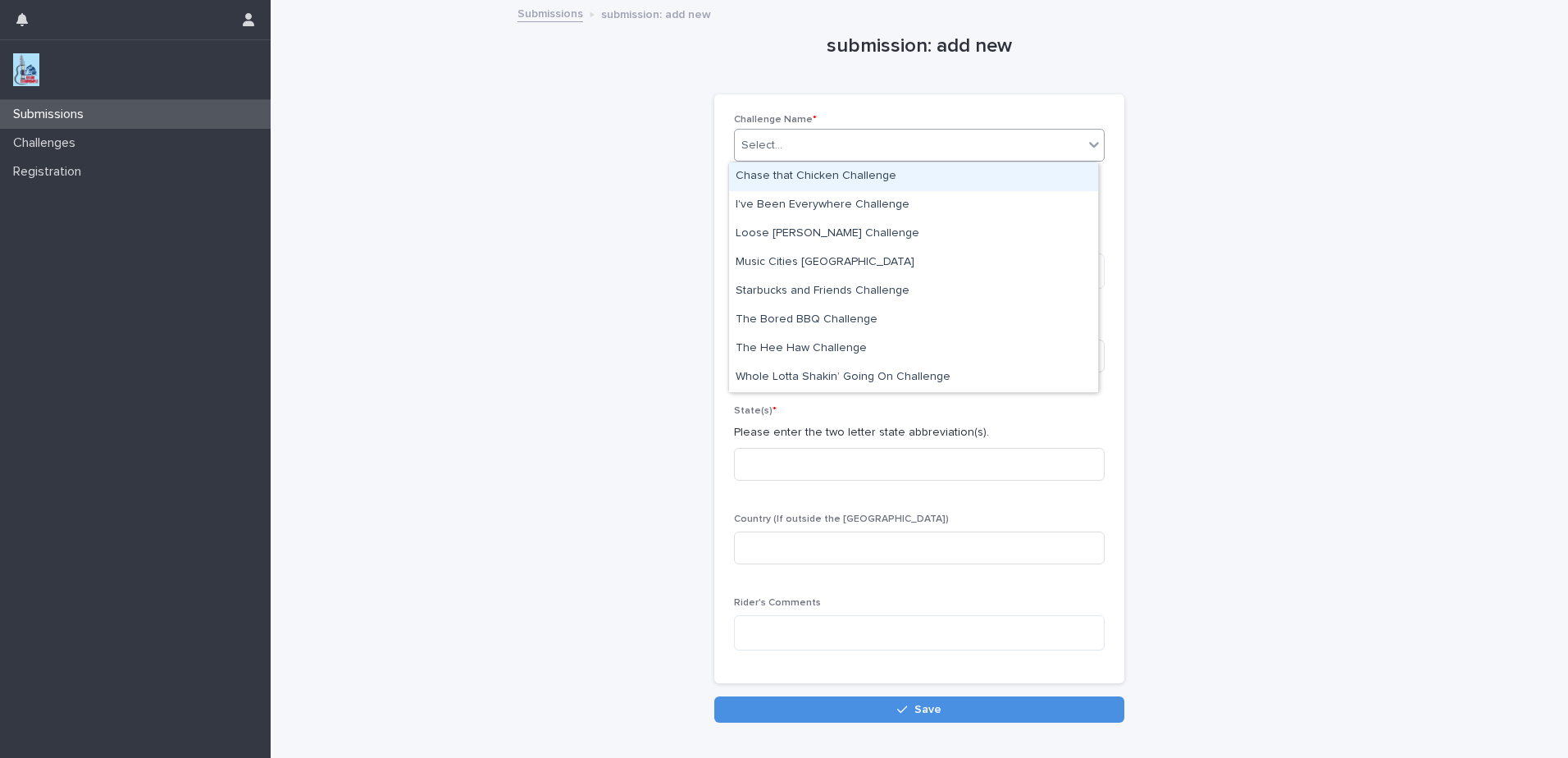 click on "Select..." at bounding box center [909, 145] 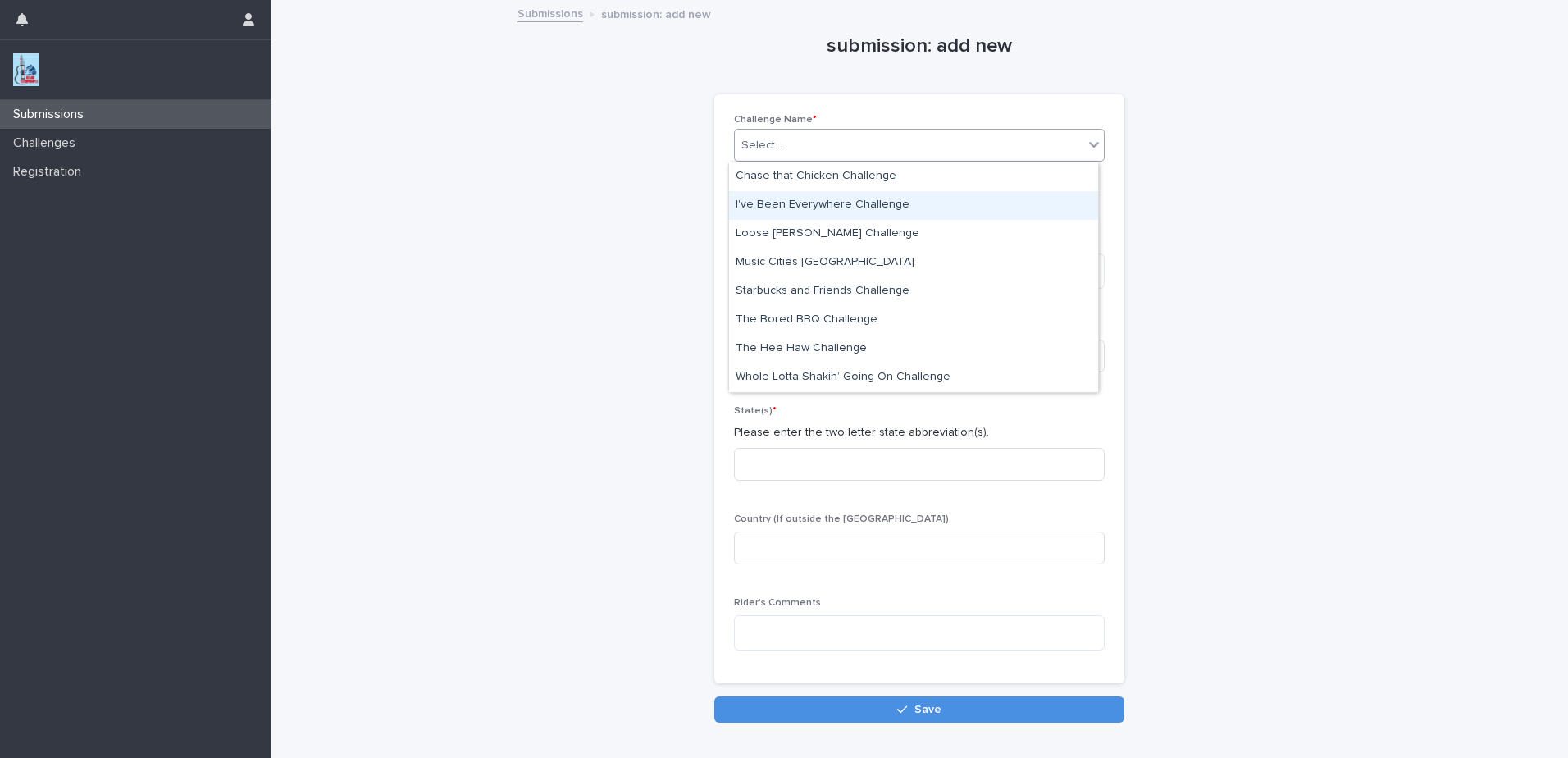 click on "I've Been Everywhere Challenge" at bounding box center (914, 205) 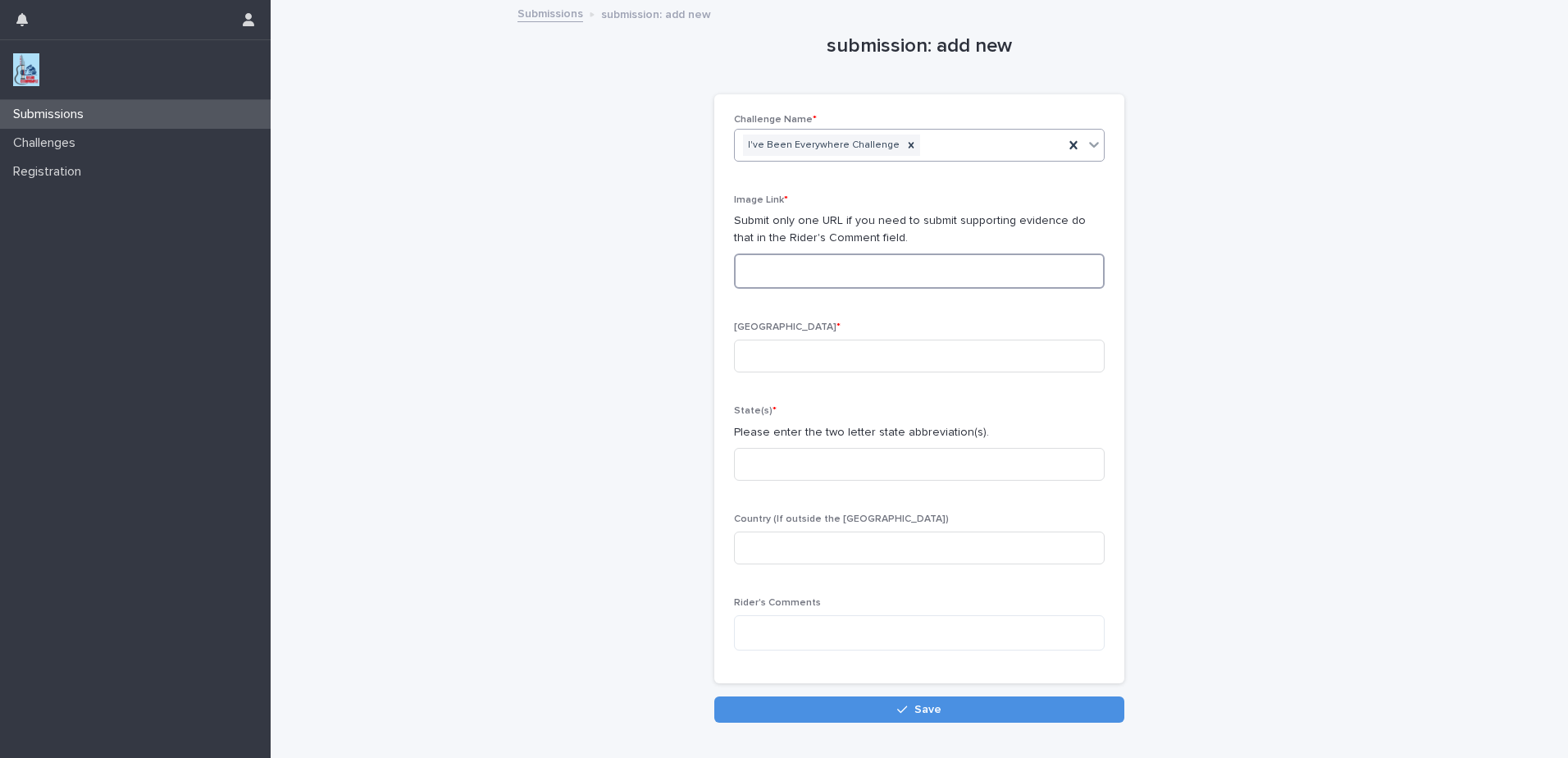 click at bounding box center [919, 271] 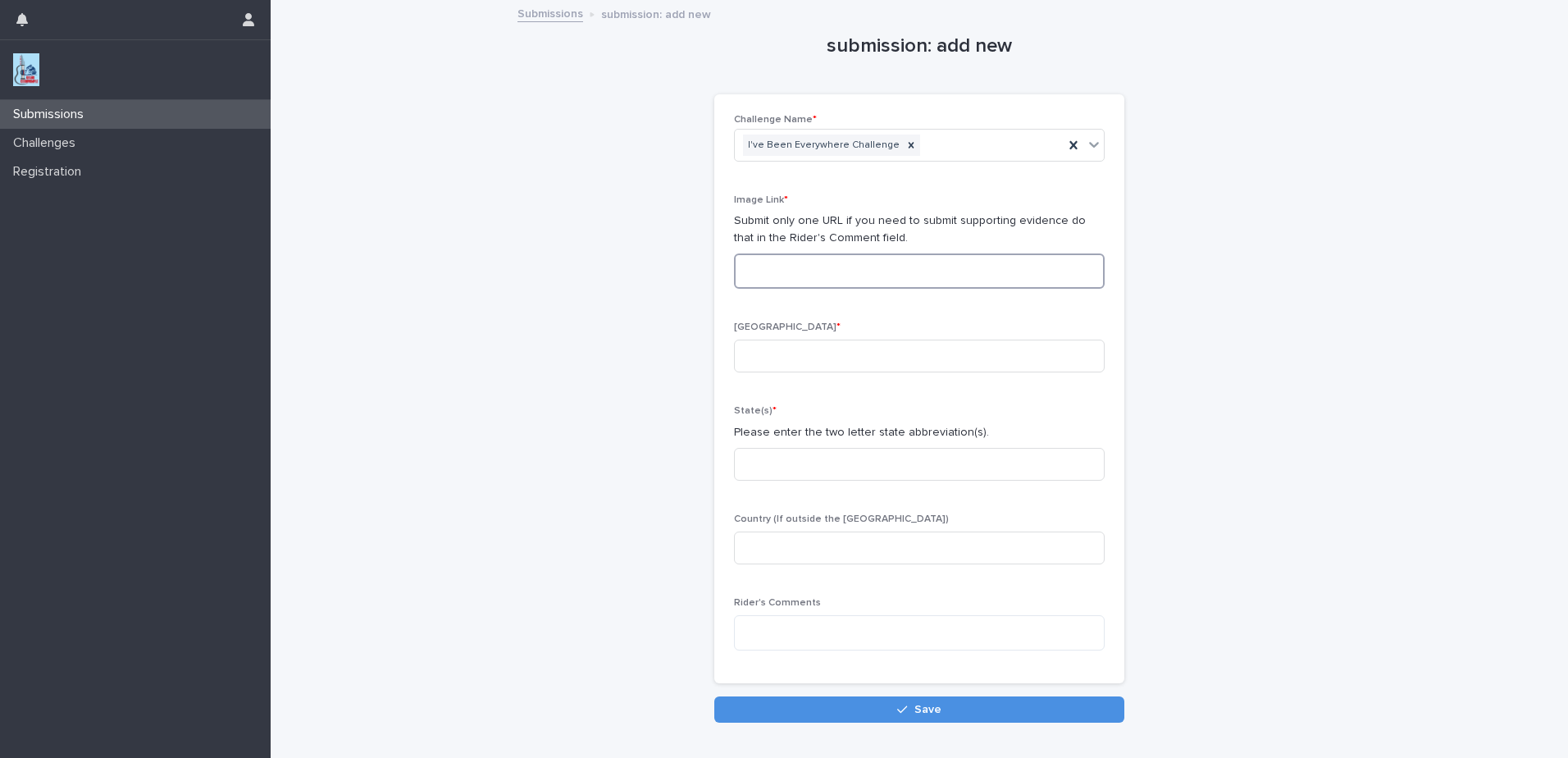 paste on "**********" 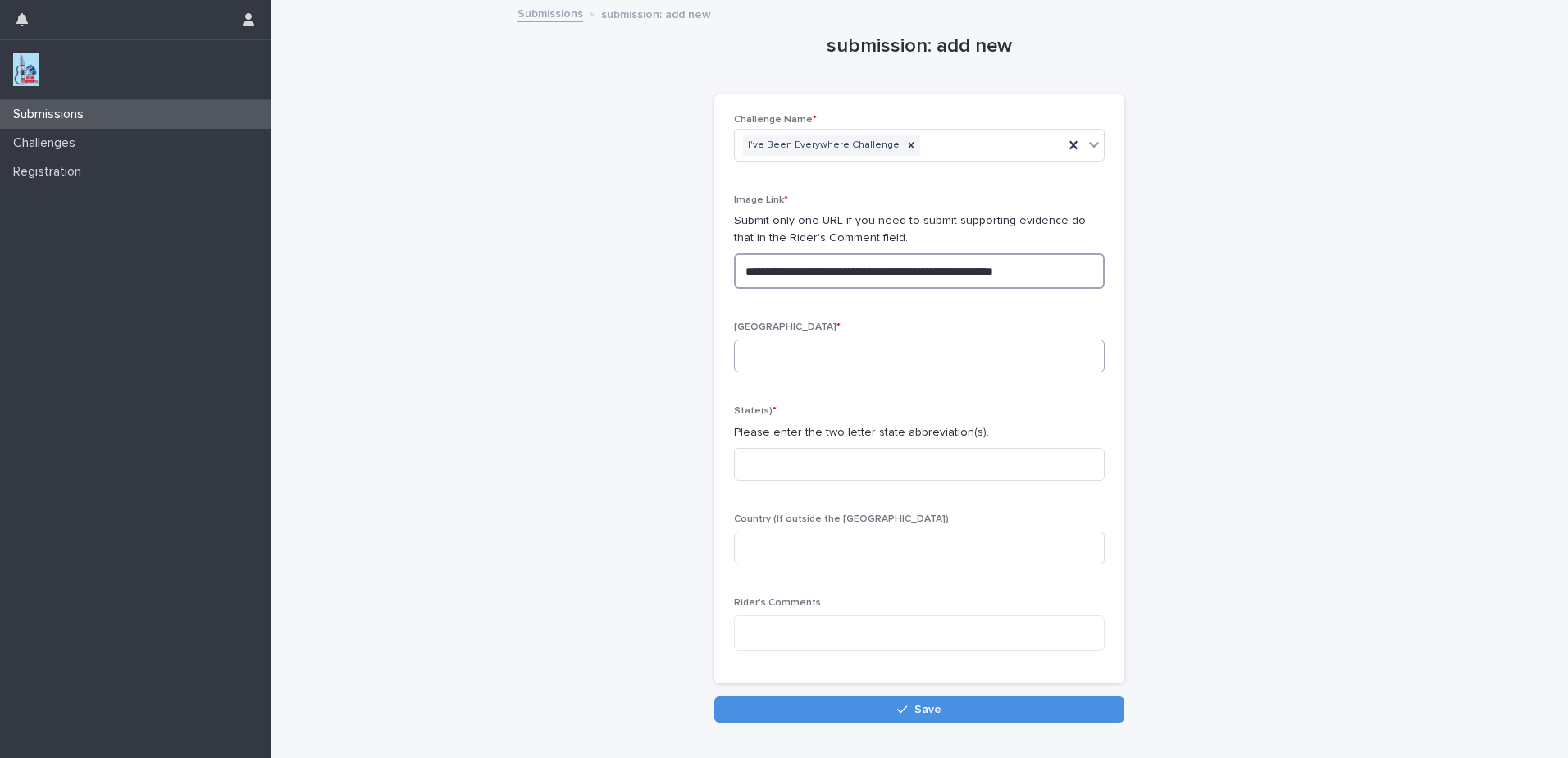 type on "**********" 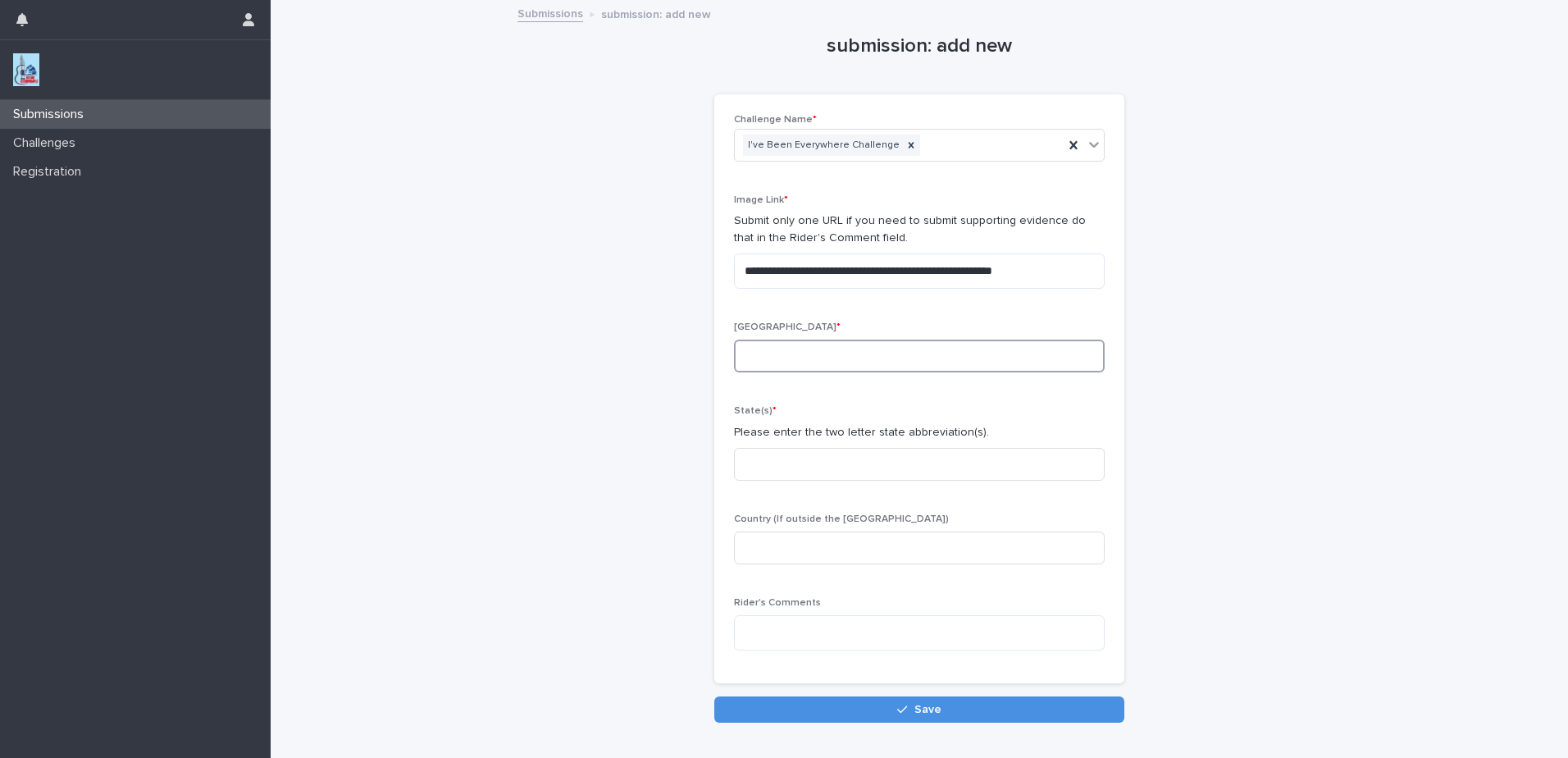 click at bounding box center (919, 356) 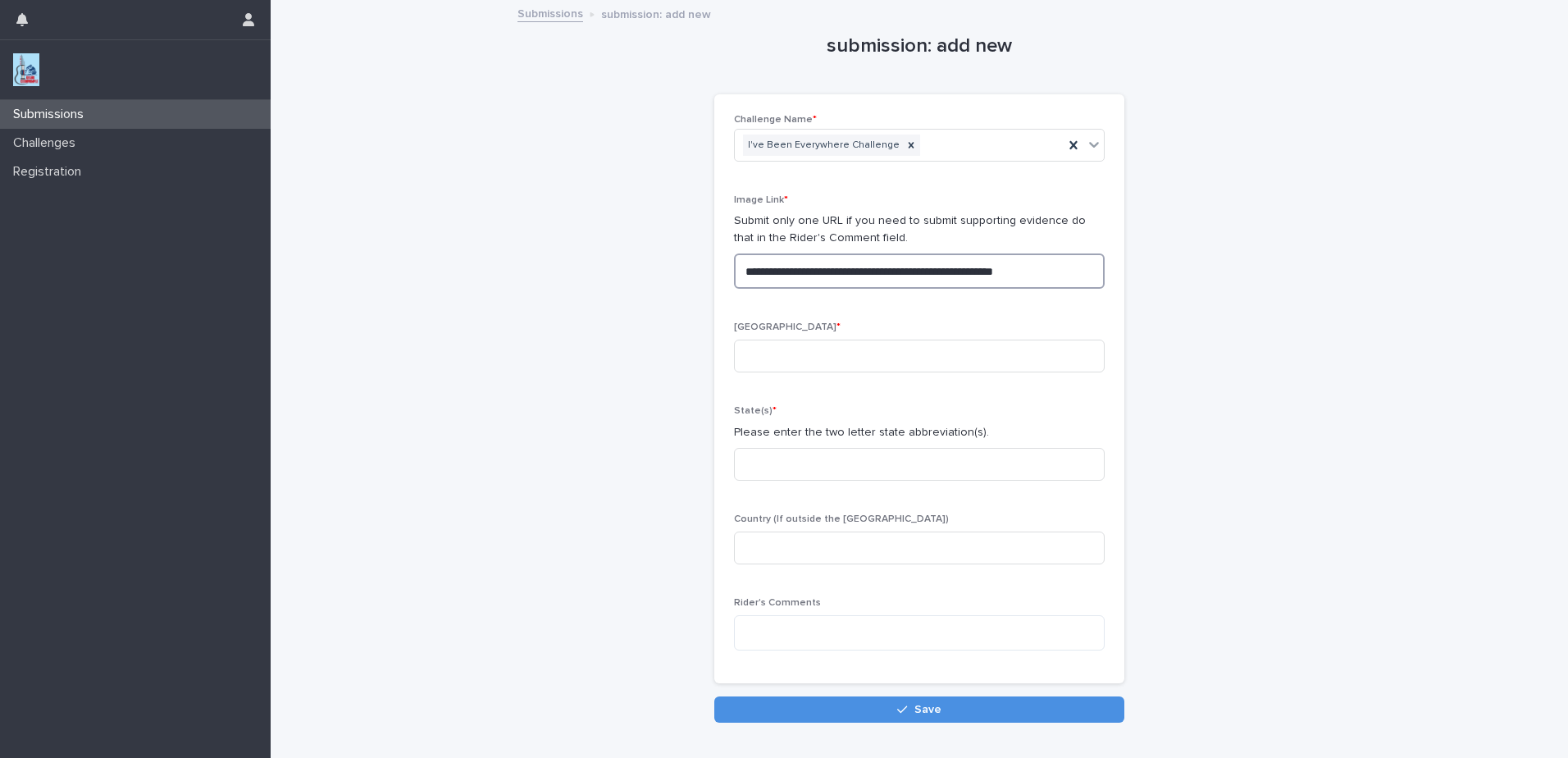 drag, startPoint x: 1075, startPoint y: 256, endPoint x: 689, endPoint y: 240, distance: 386.33146 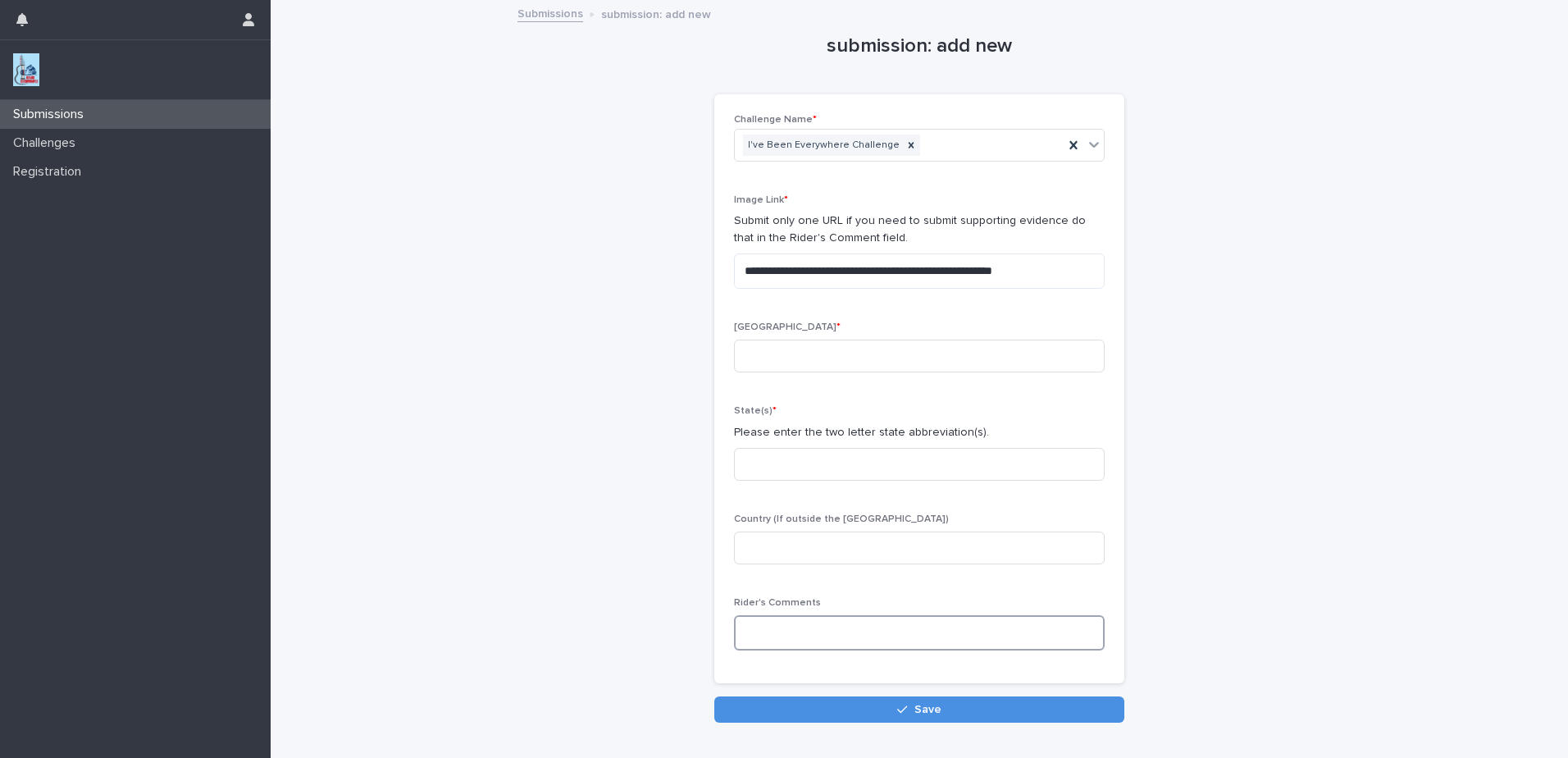 click at bounding box center (919, 632) 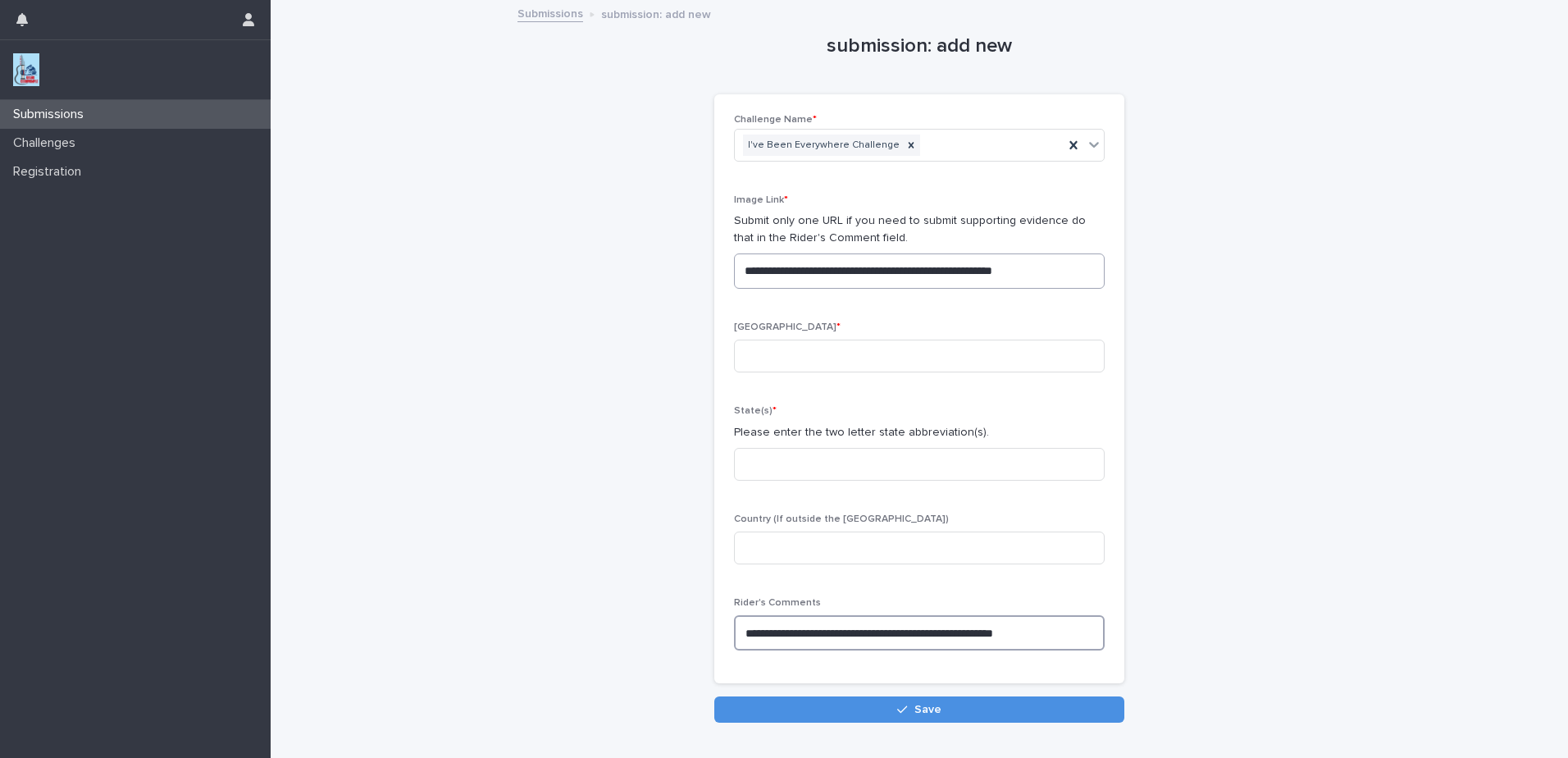 type on "**********" 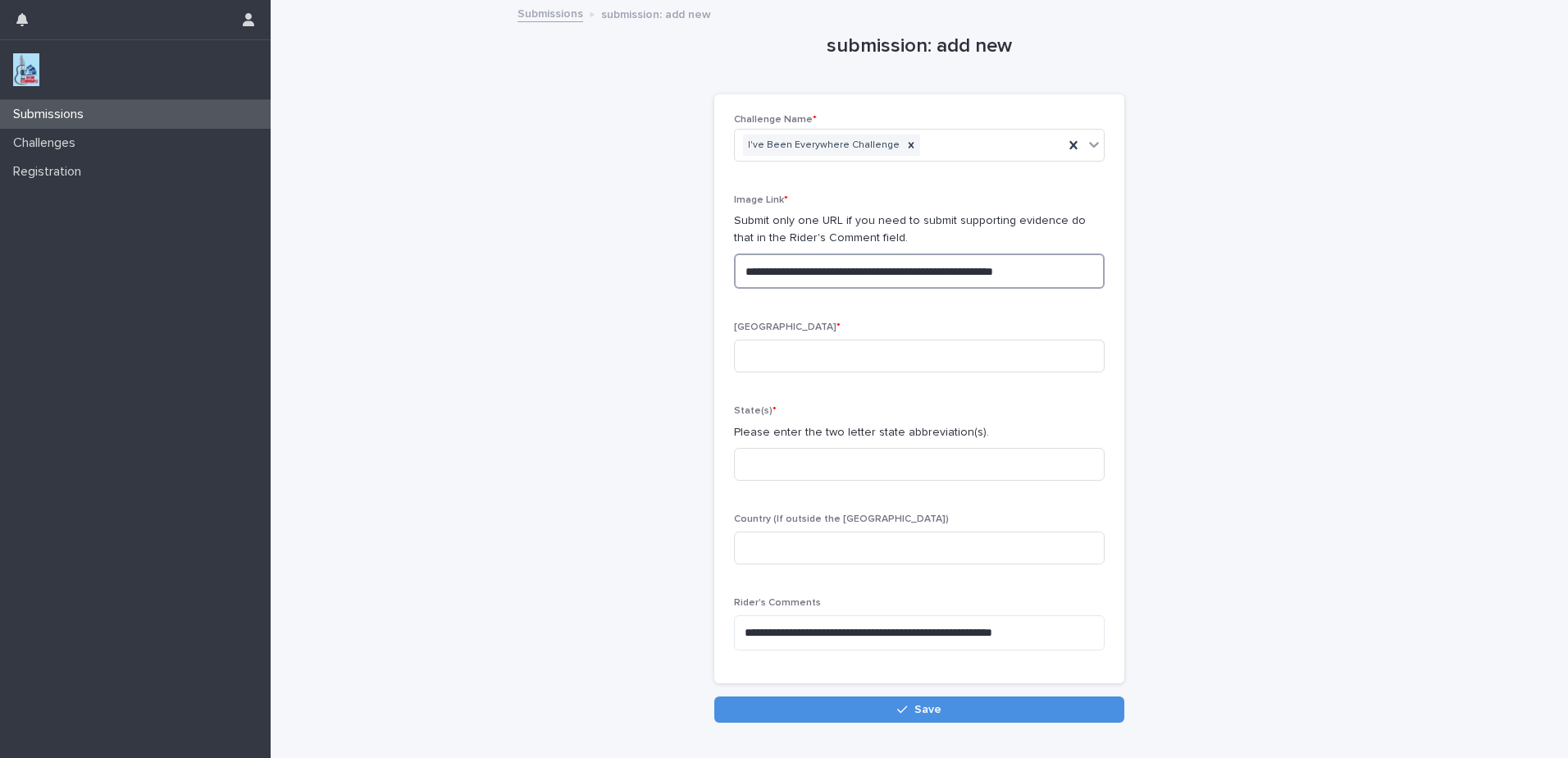 drag, startPoint x: 1071, startPoint y: 269, endPoint x: 640, endPoint y: 228, distance: 432.9457 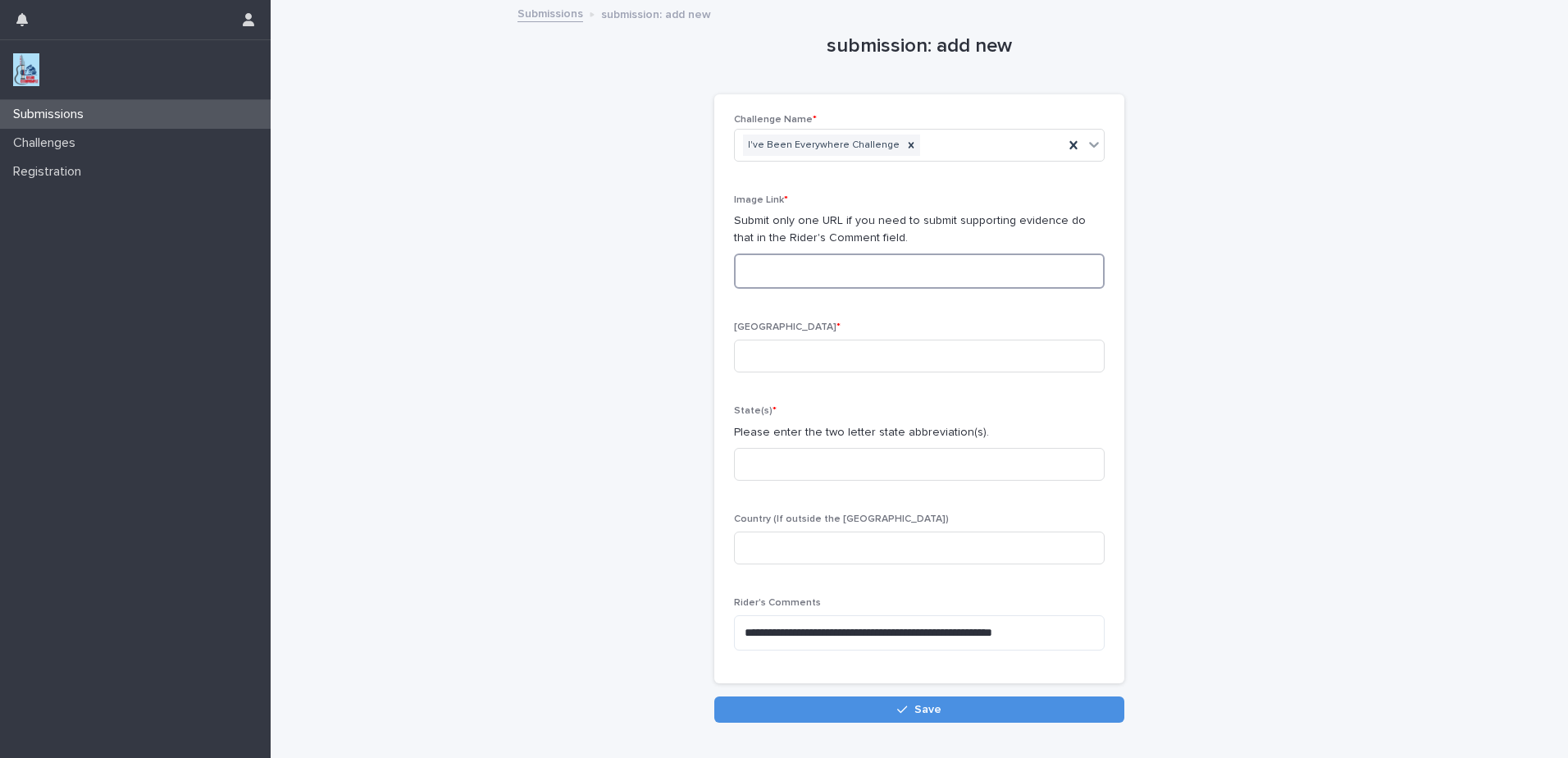paste on "**********" 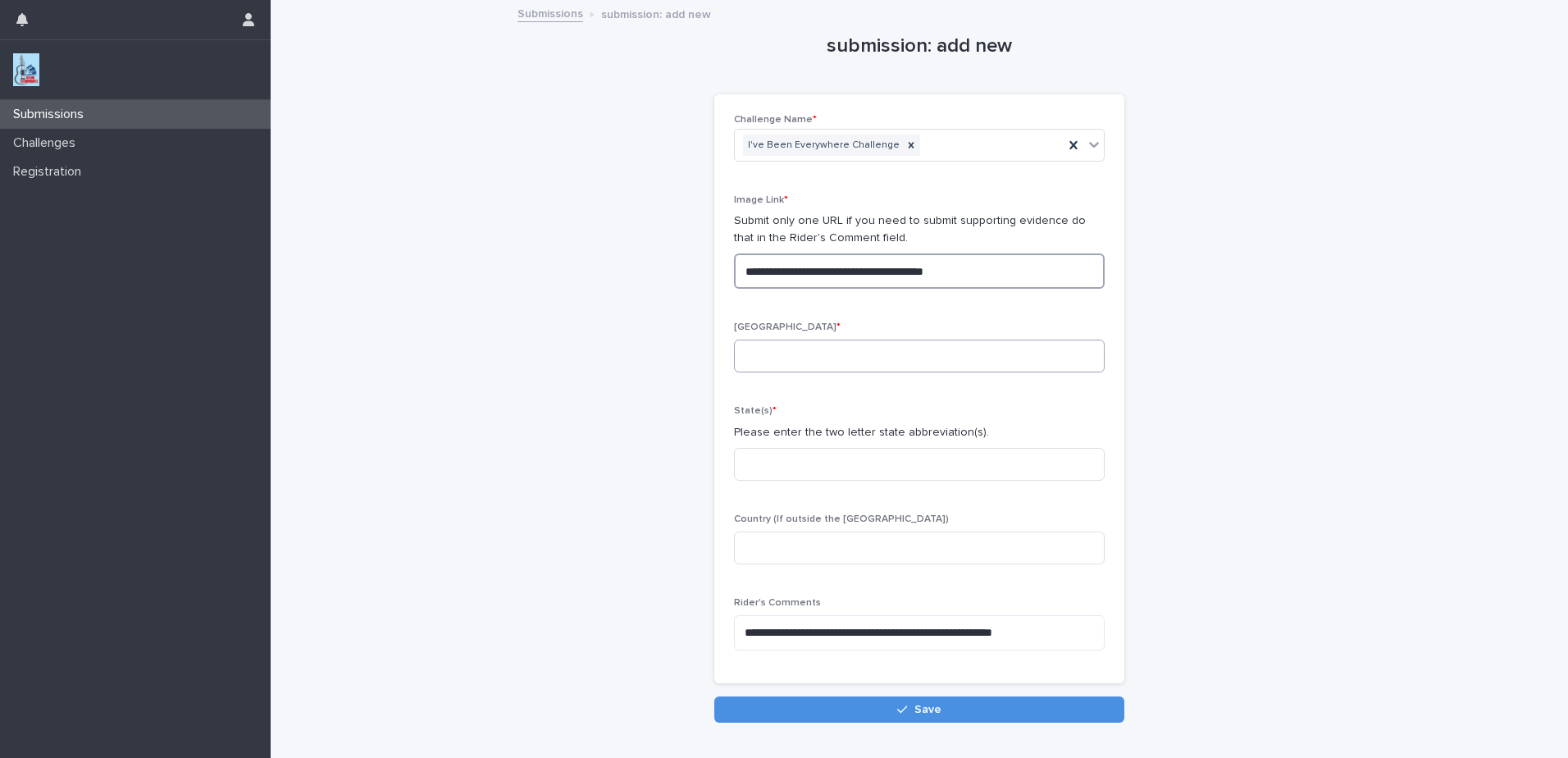type on "**********" 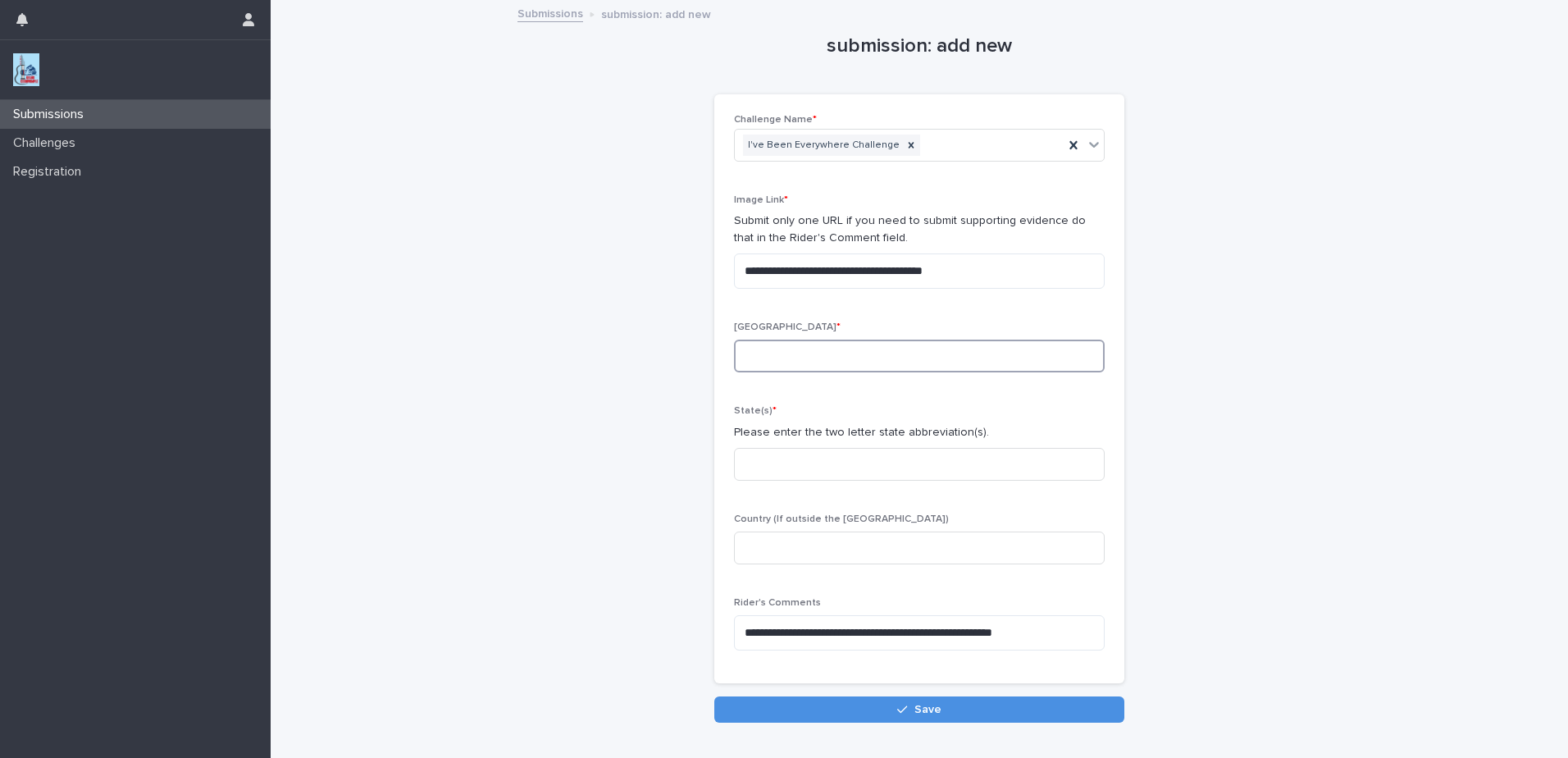 click at bounding box center (919, 356) 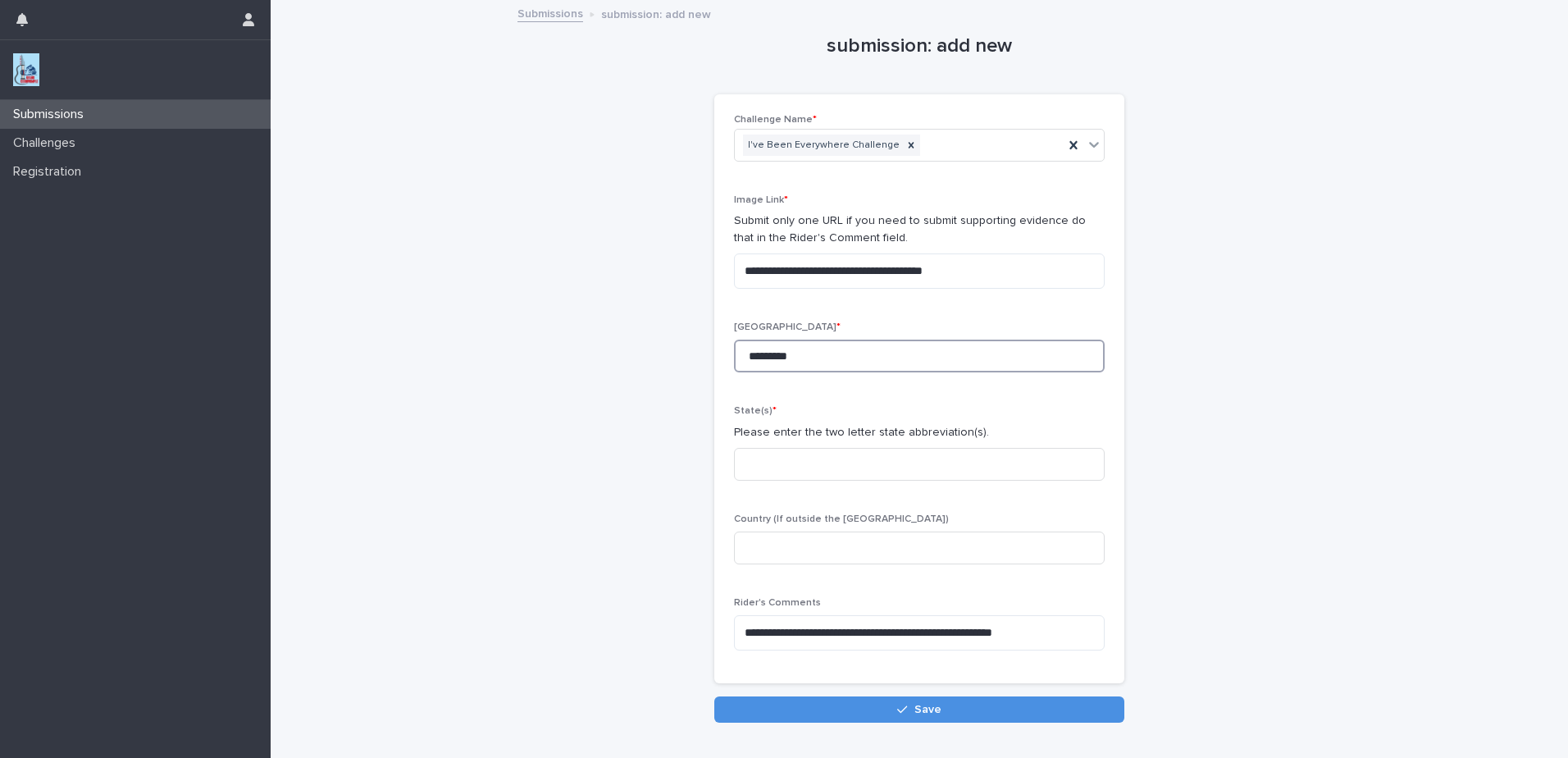 type on "*********" 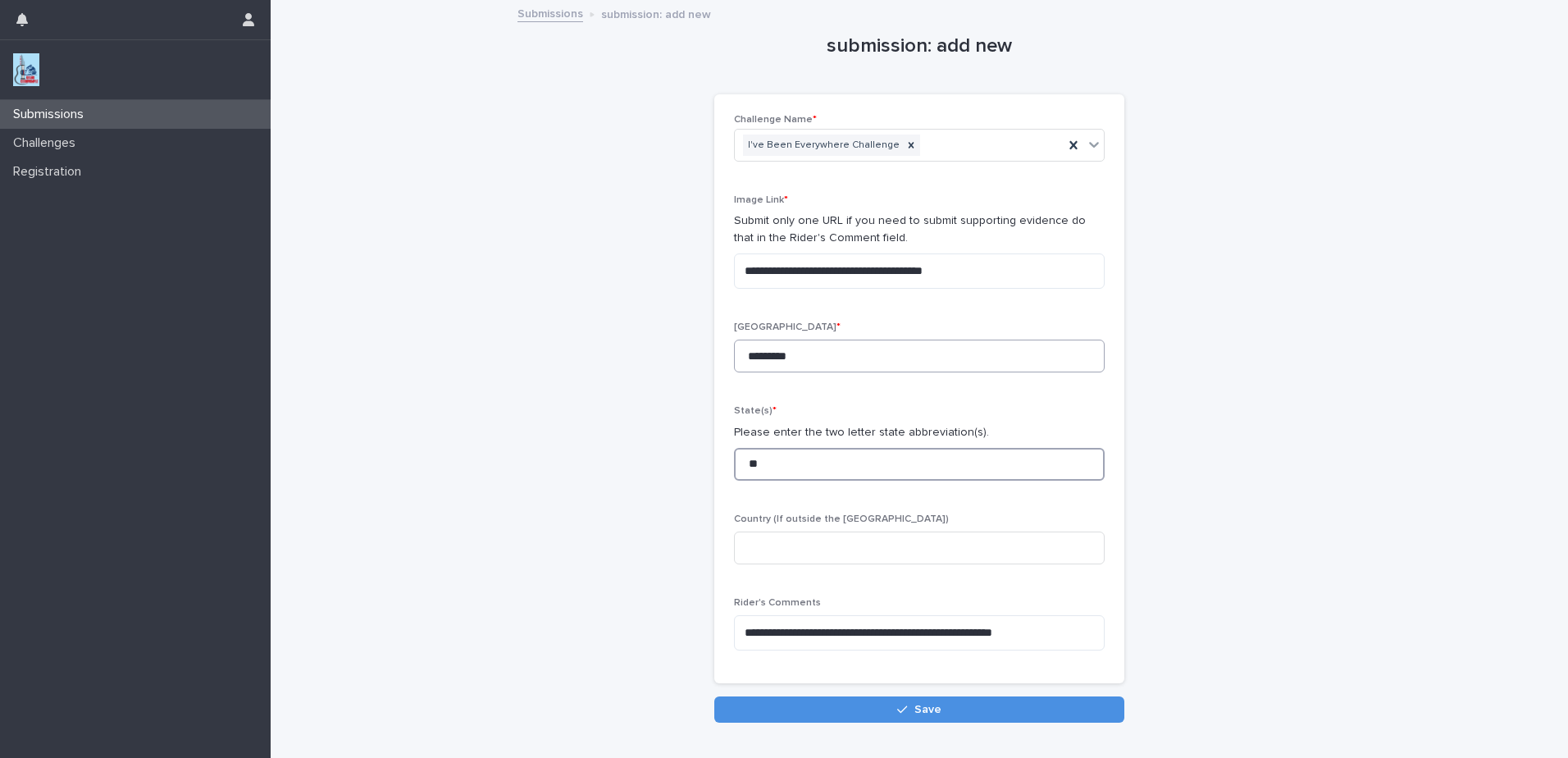 type on "**" 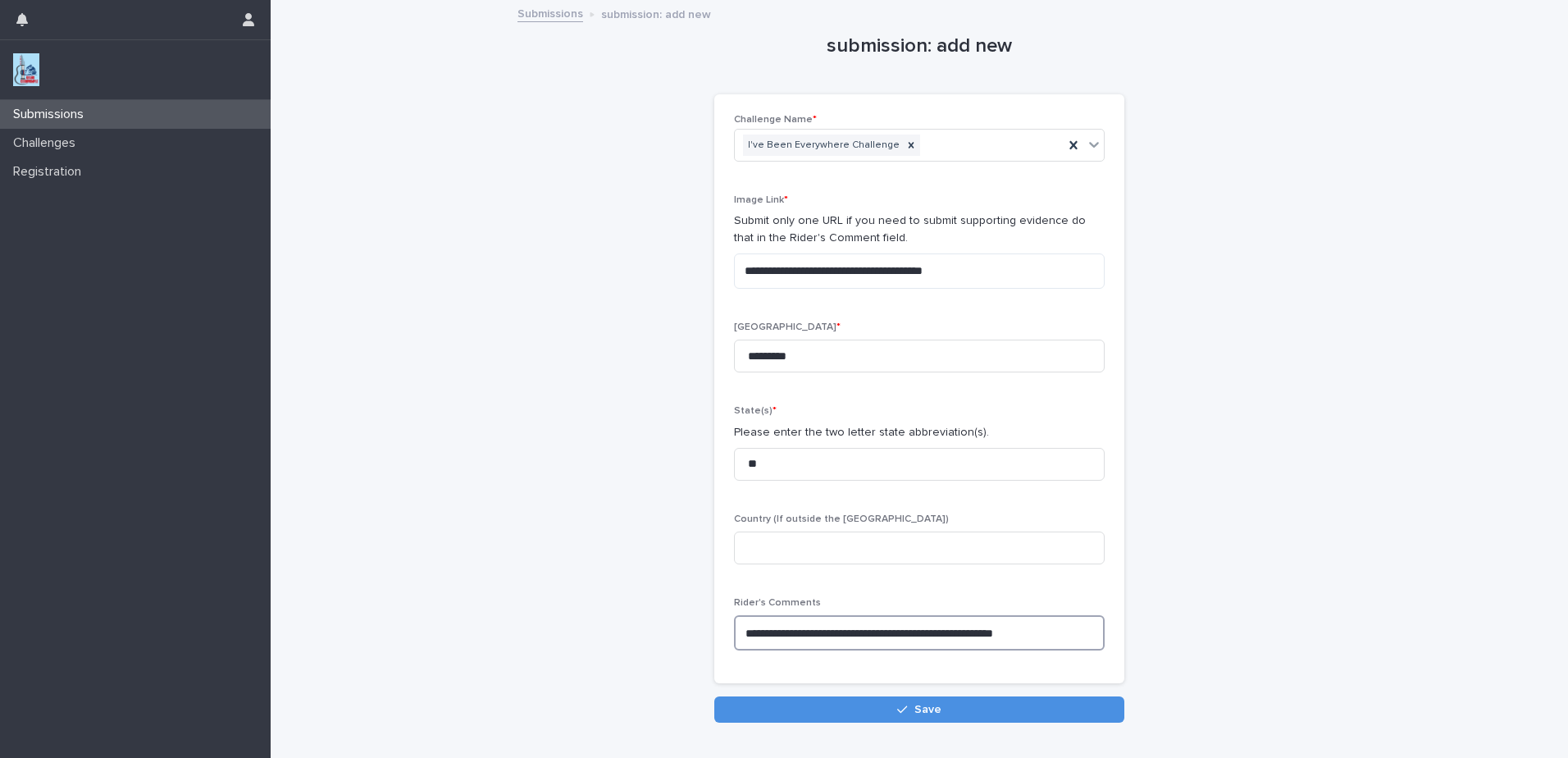 click on "**********" at bounding box center [919, 632] 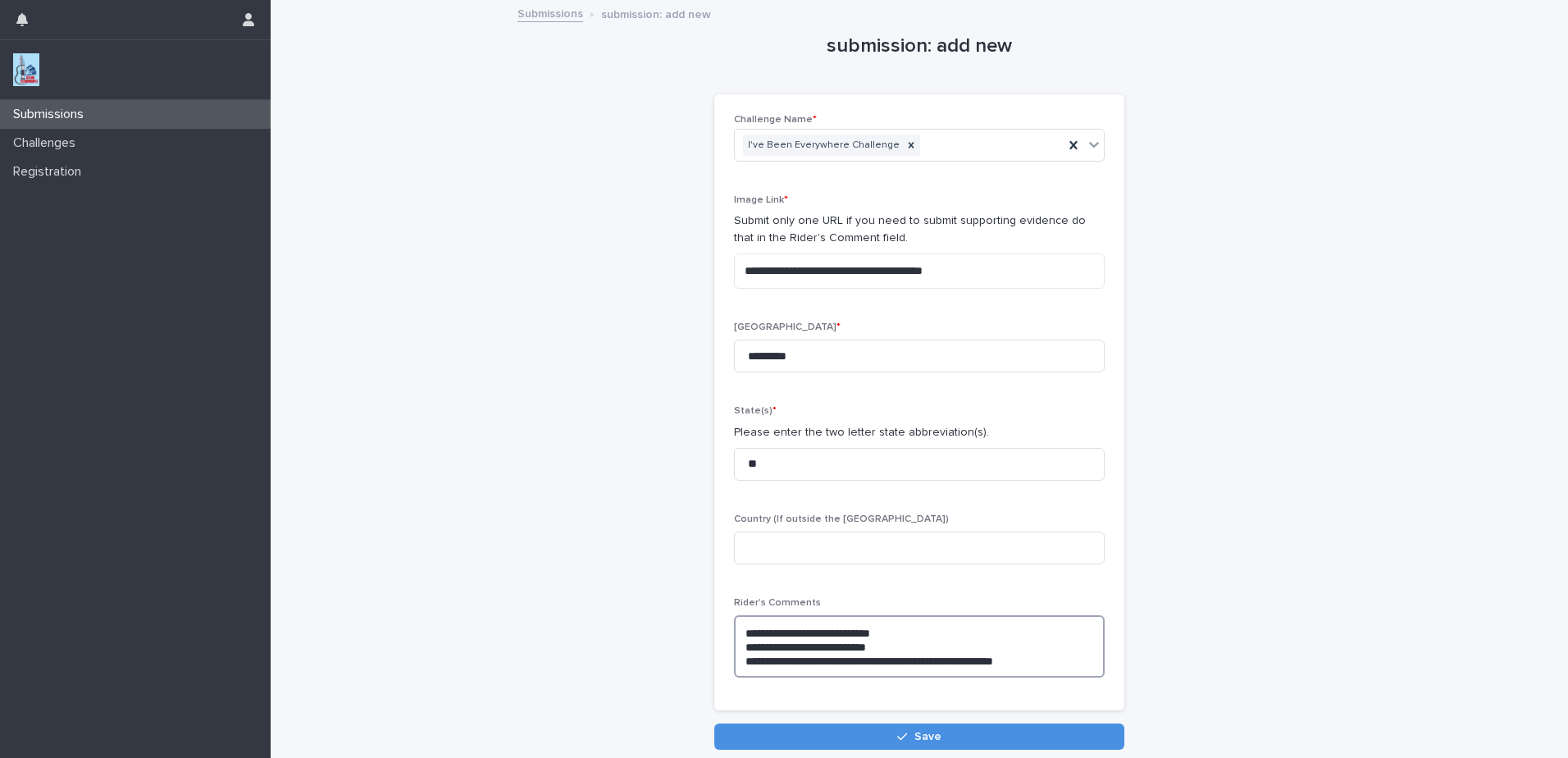 drag, startPoint x: 923, startPoint y: 640, endPoint x: 859, endPoint y: 647, distance: 64.38167 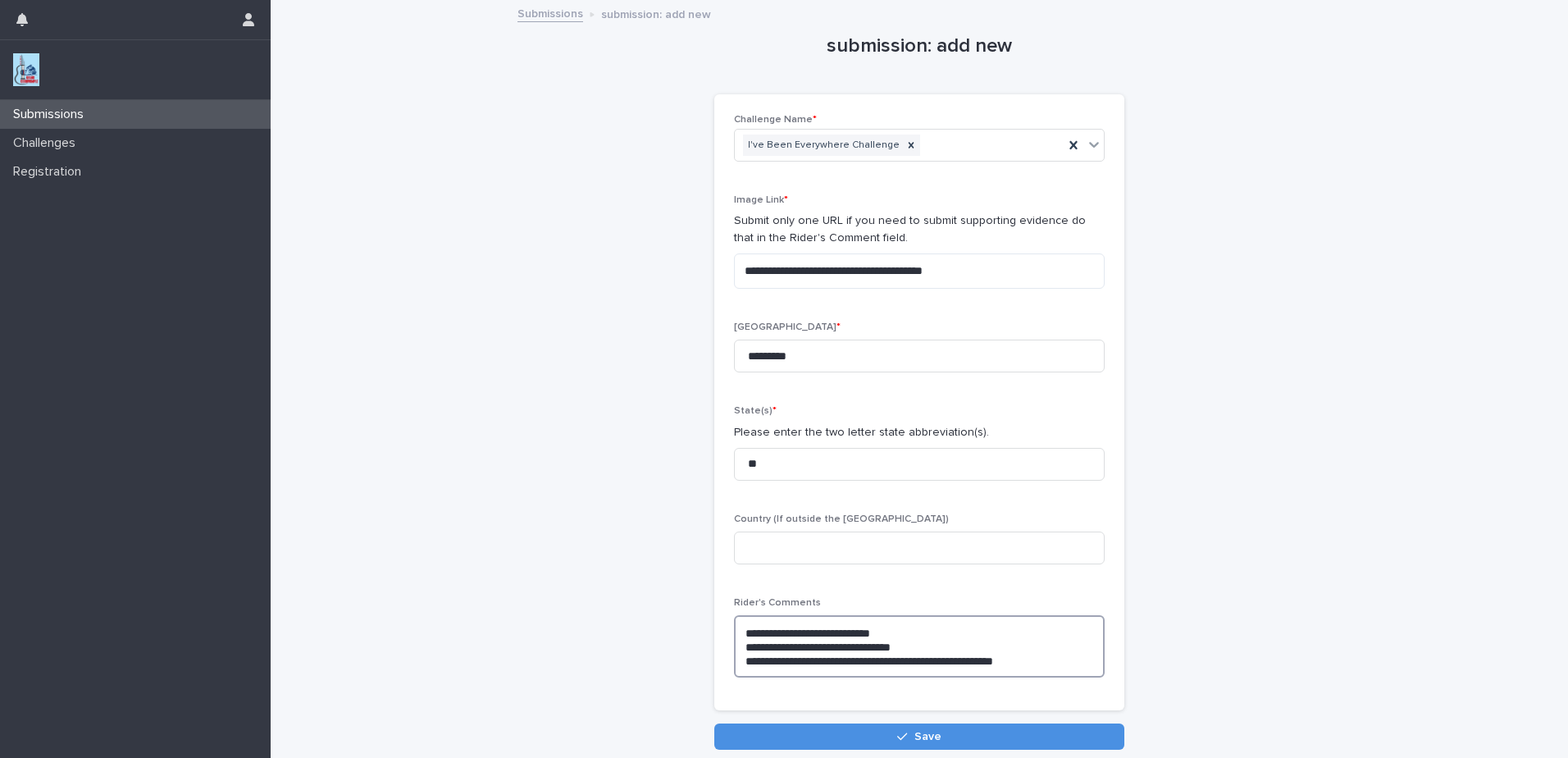 drag, startPoint x: 831, startPoint y: 639, endPoint x: 797, endPoint y: 644, distance: 34.3657 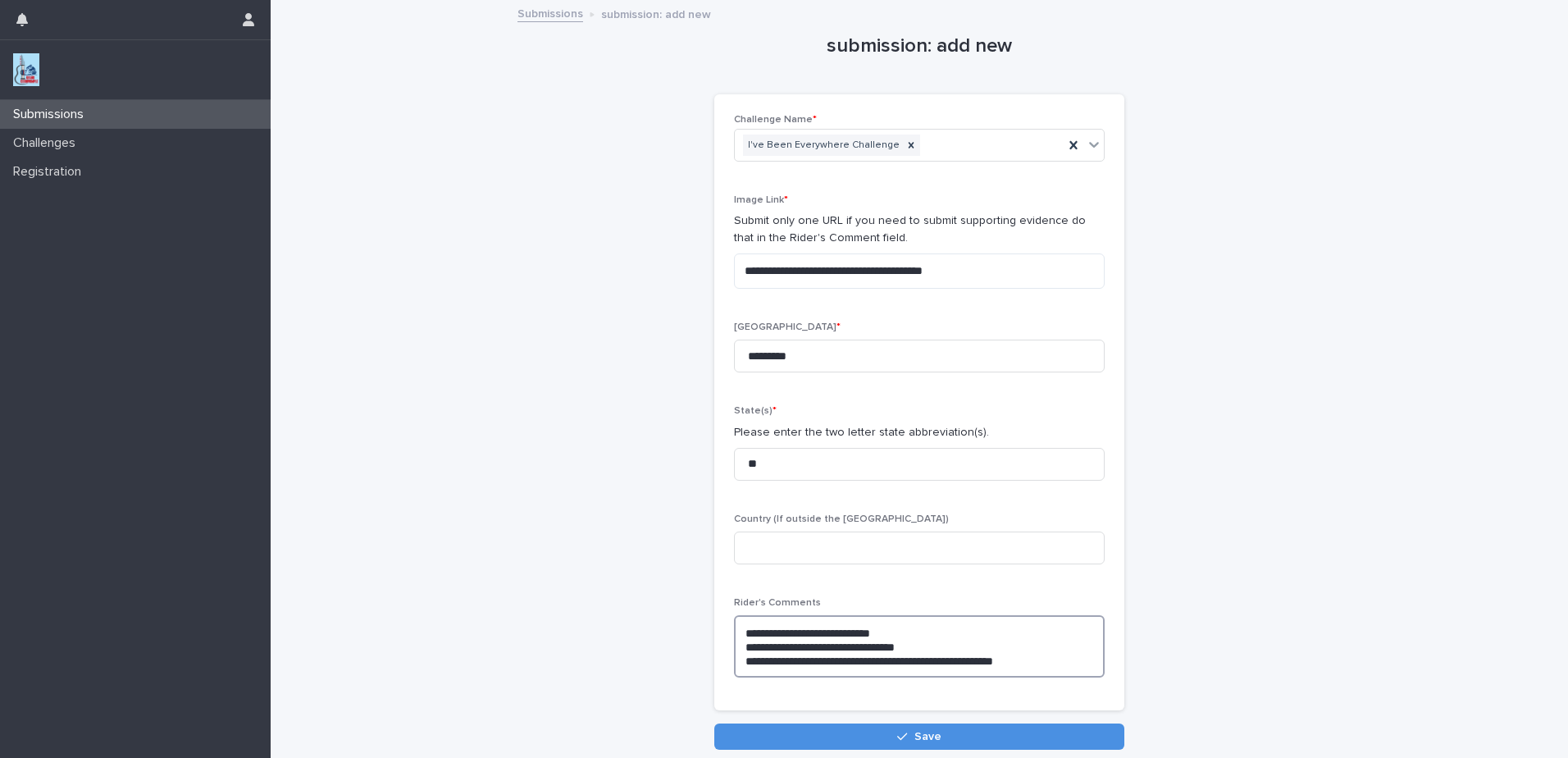 click on "**********" at bounding box center (919, 646) 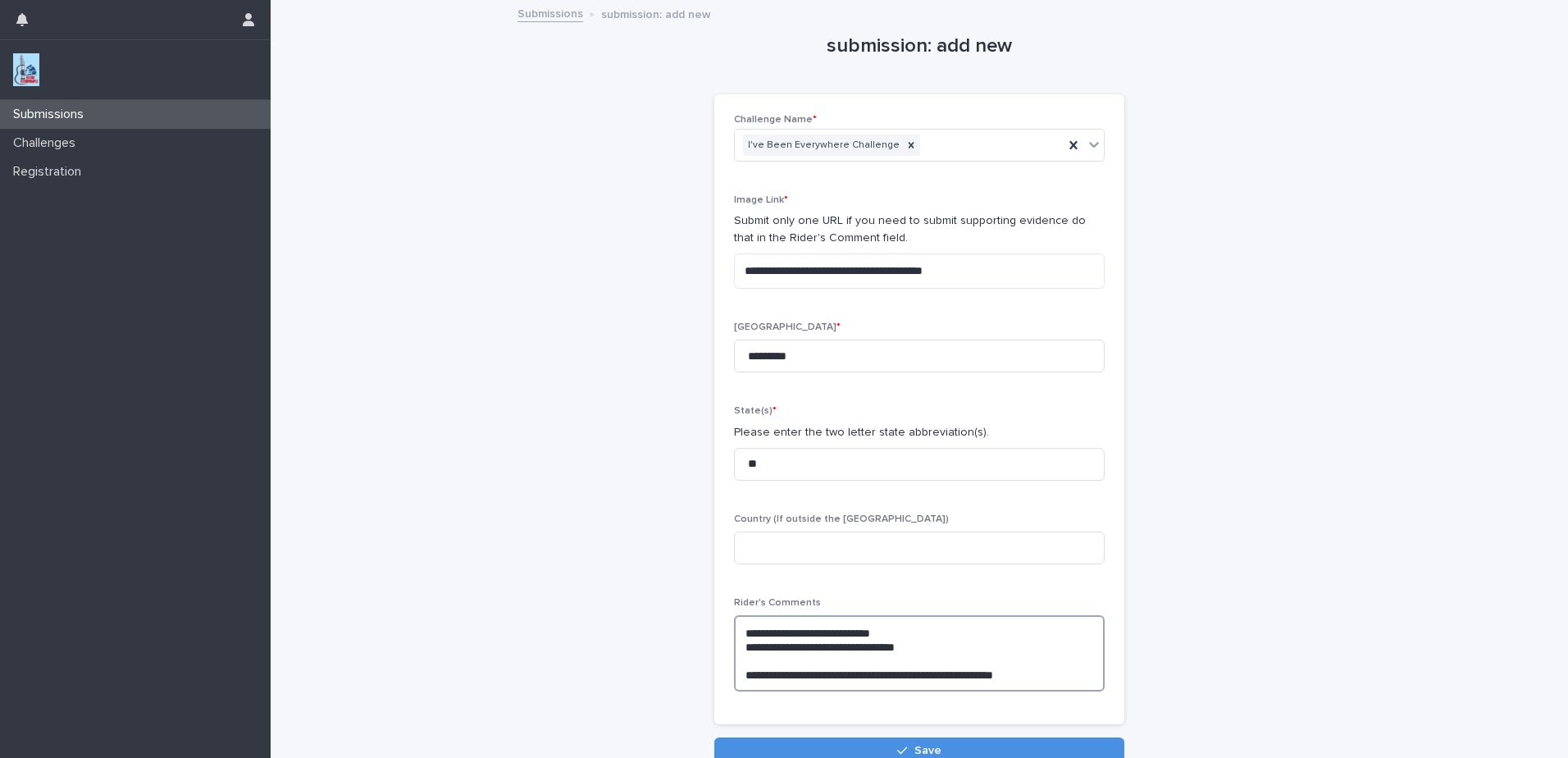 paste on "**********" 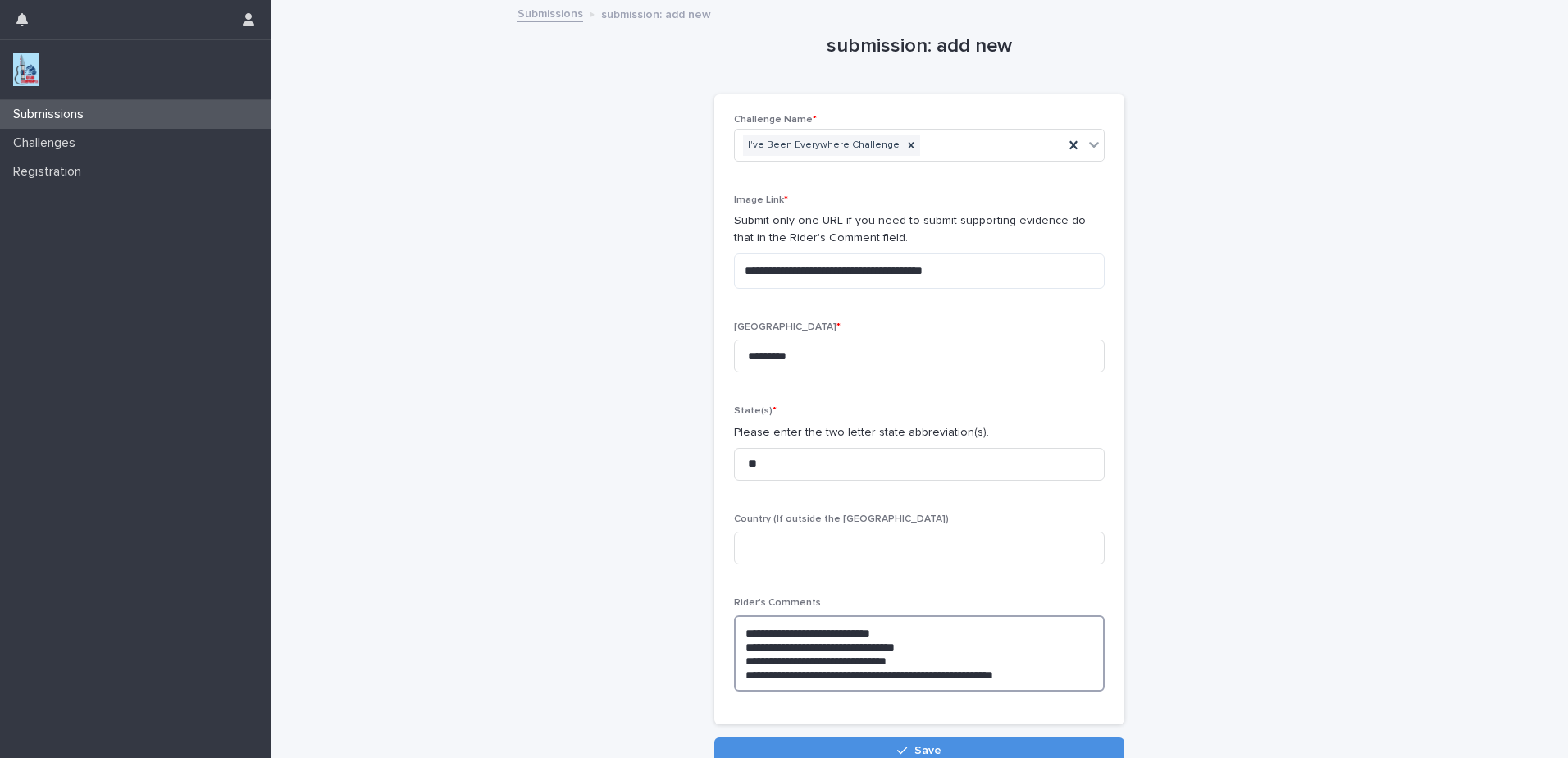 click on "**********" at bounding box center [919, 653] 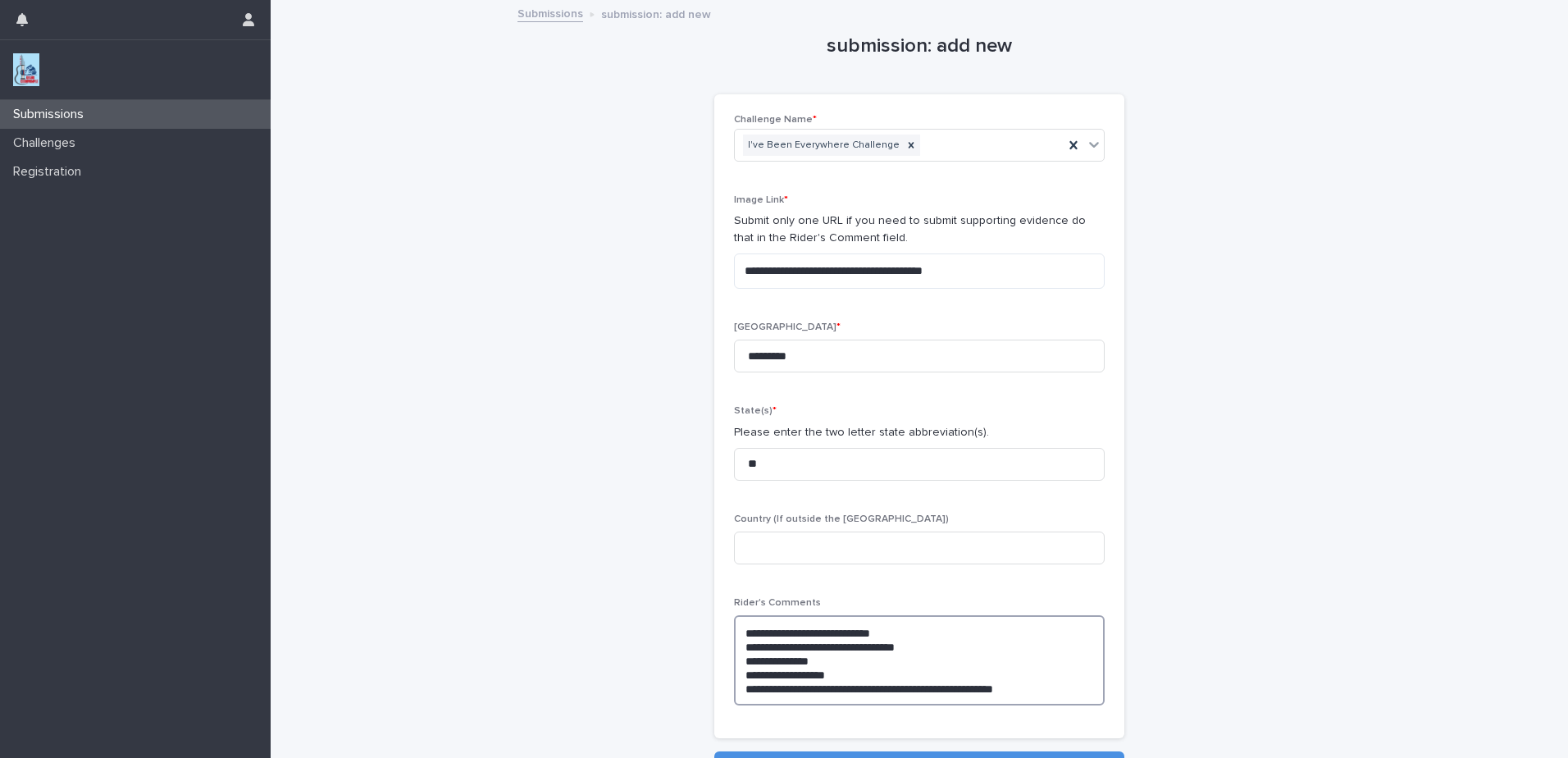 click on "**********" at bounding box center (919, 660) 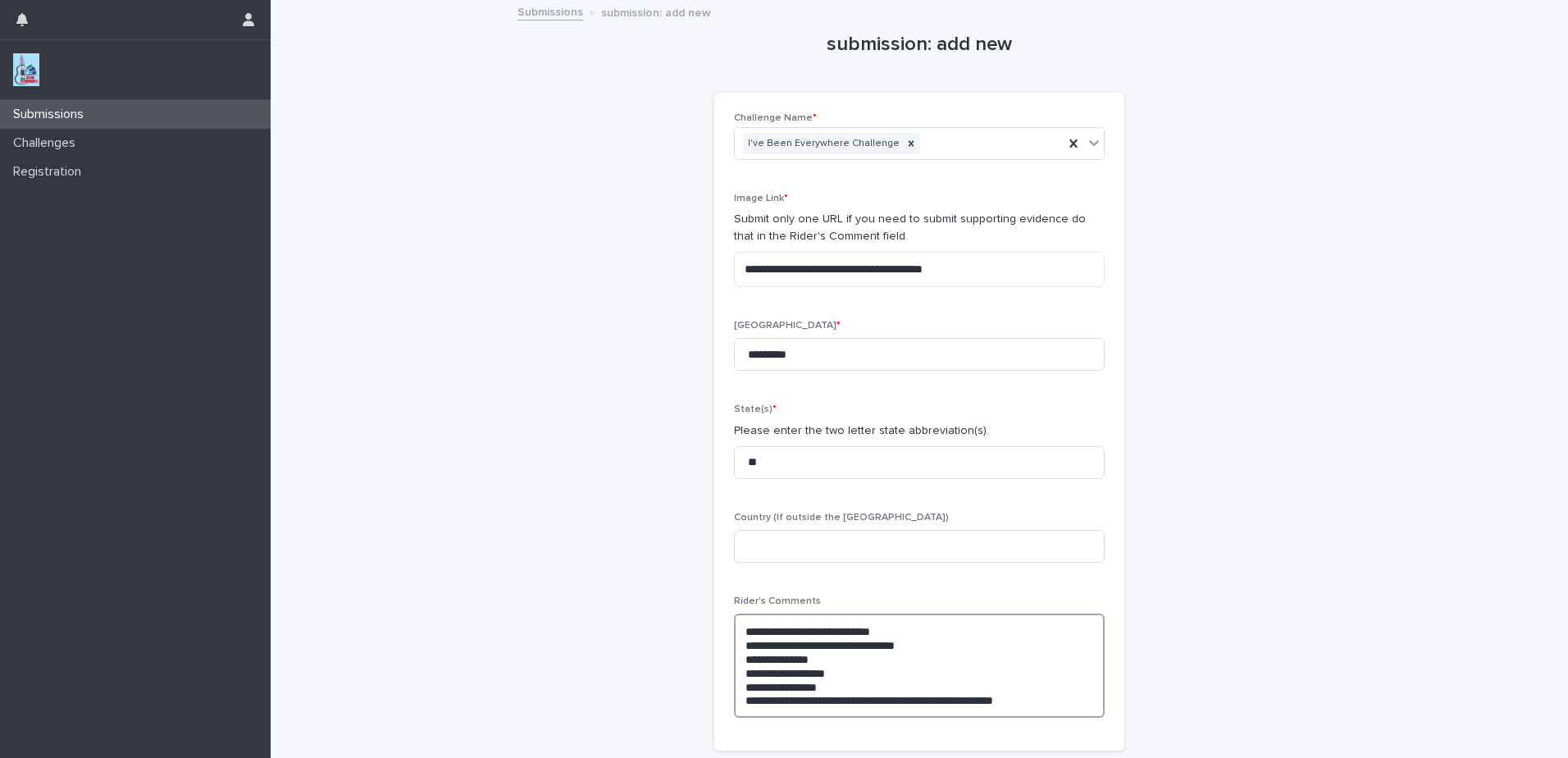 scroll, scrollTop: 0, scrollLeft: 0, axis: both 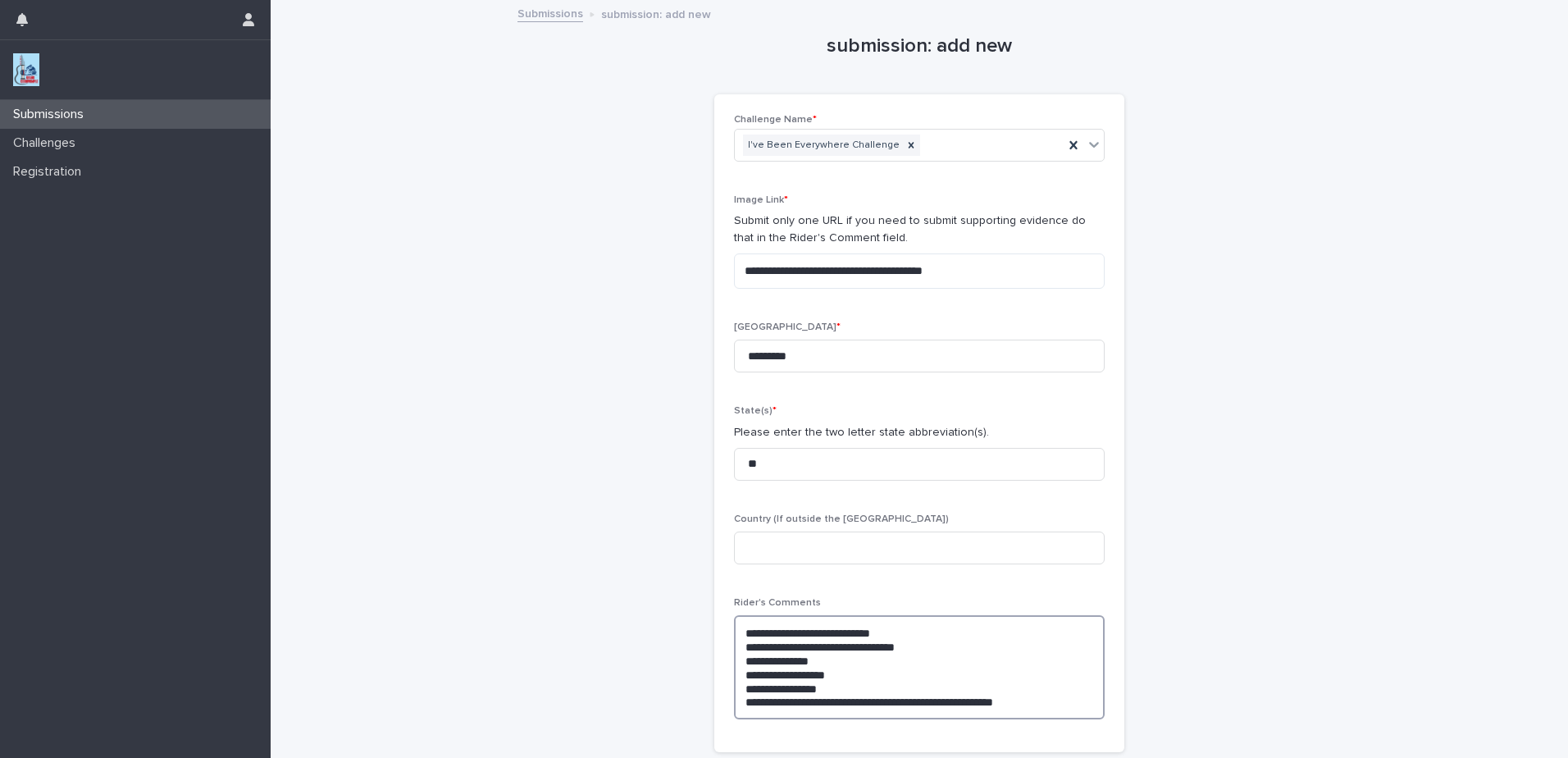 type on "**********" 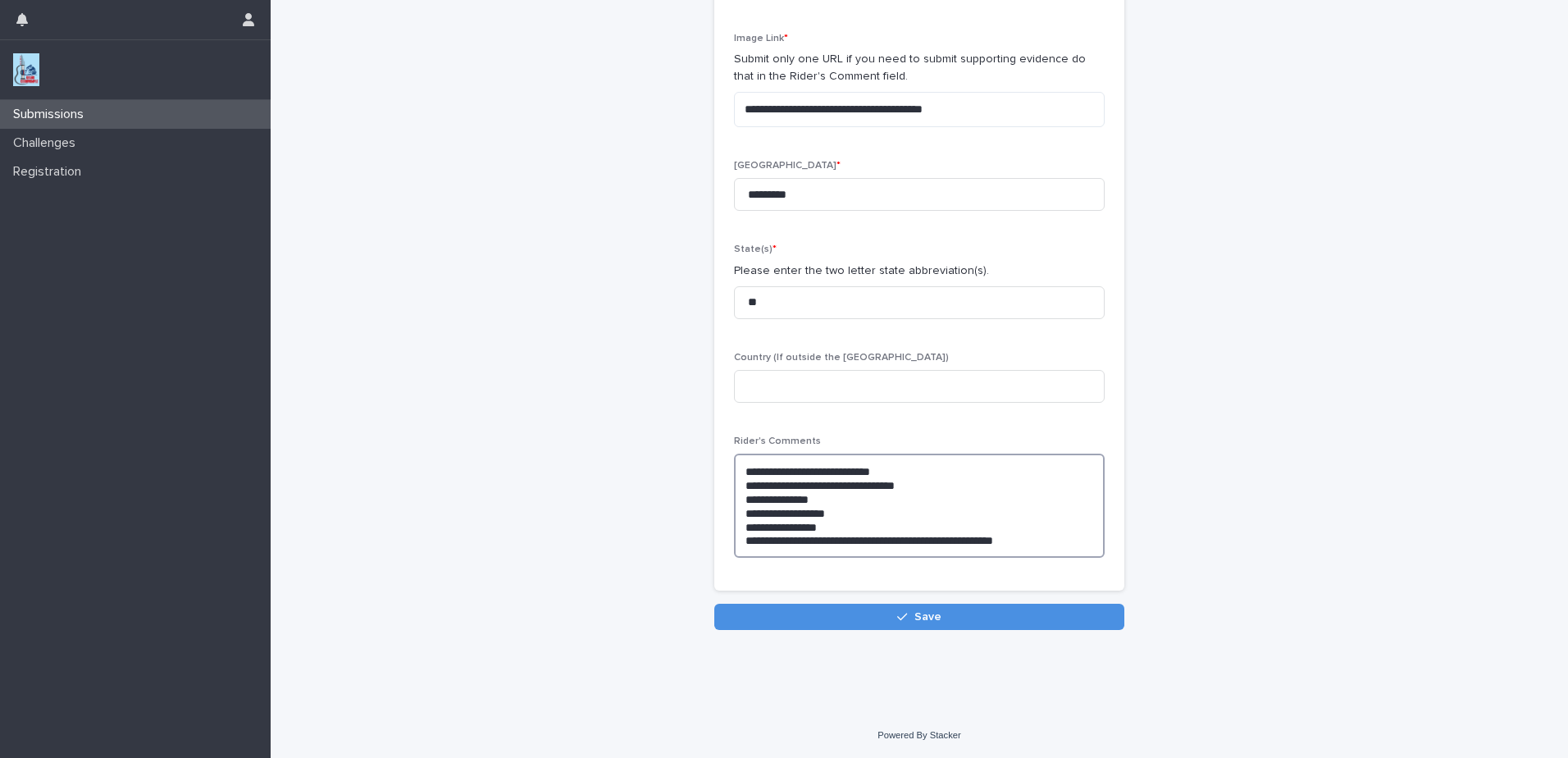 scroll, scrollTop: 162, scrollLeft: 0, axis: vertical 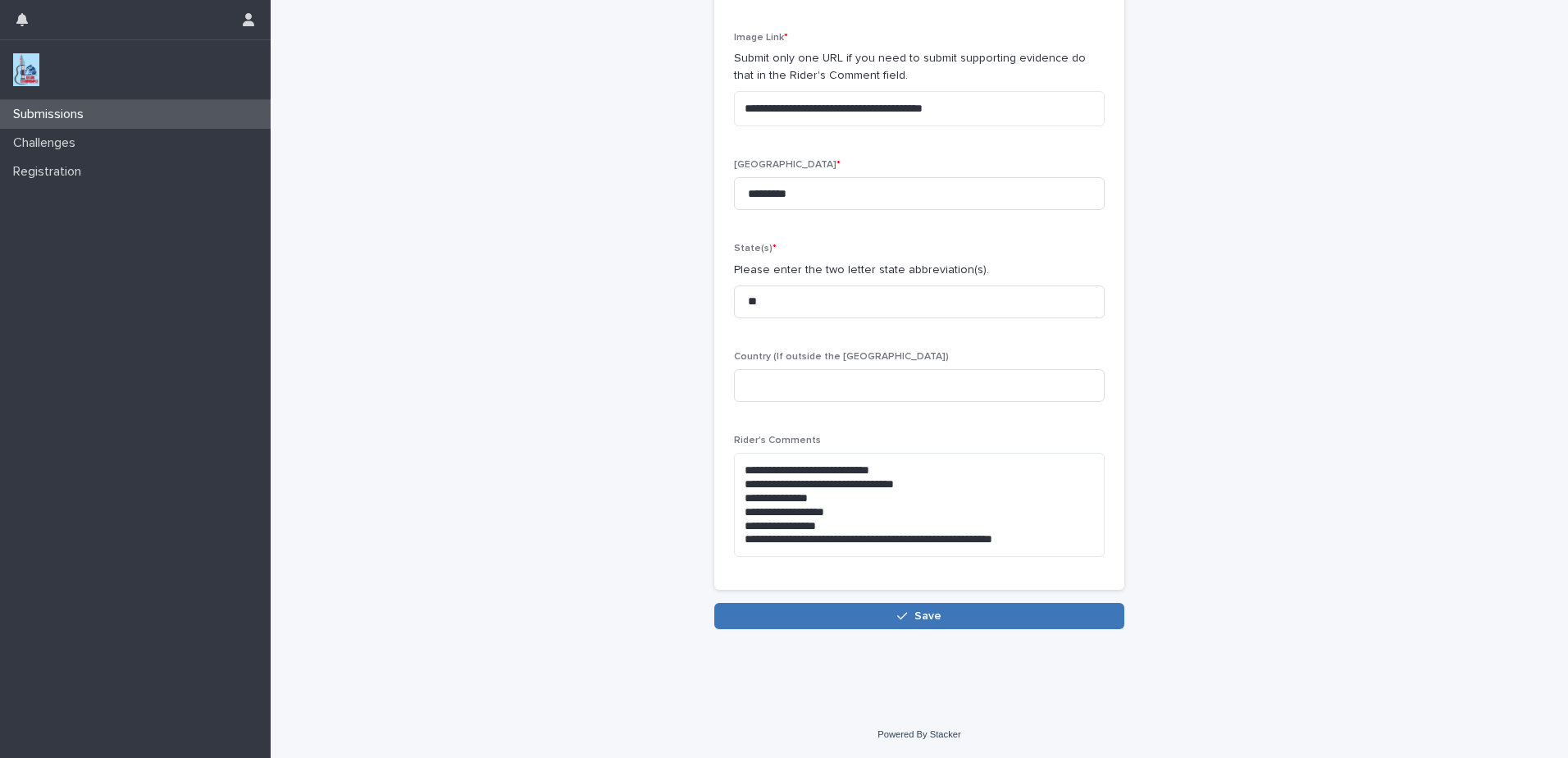 click on "Save" at bounding box center (928, 616) 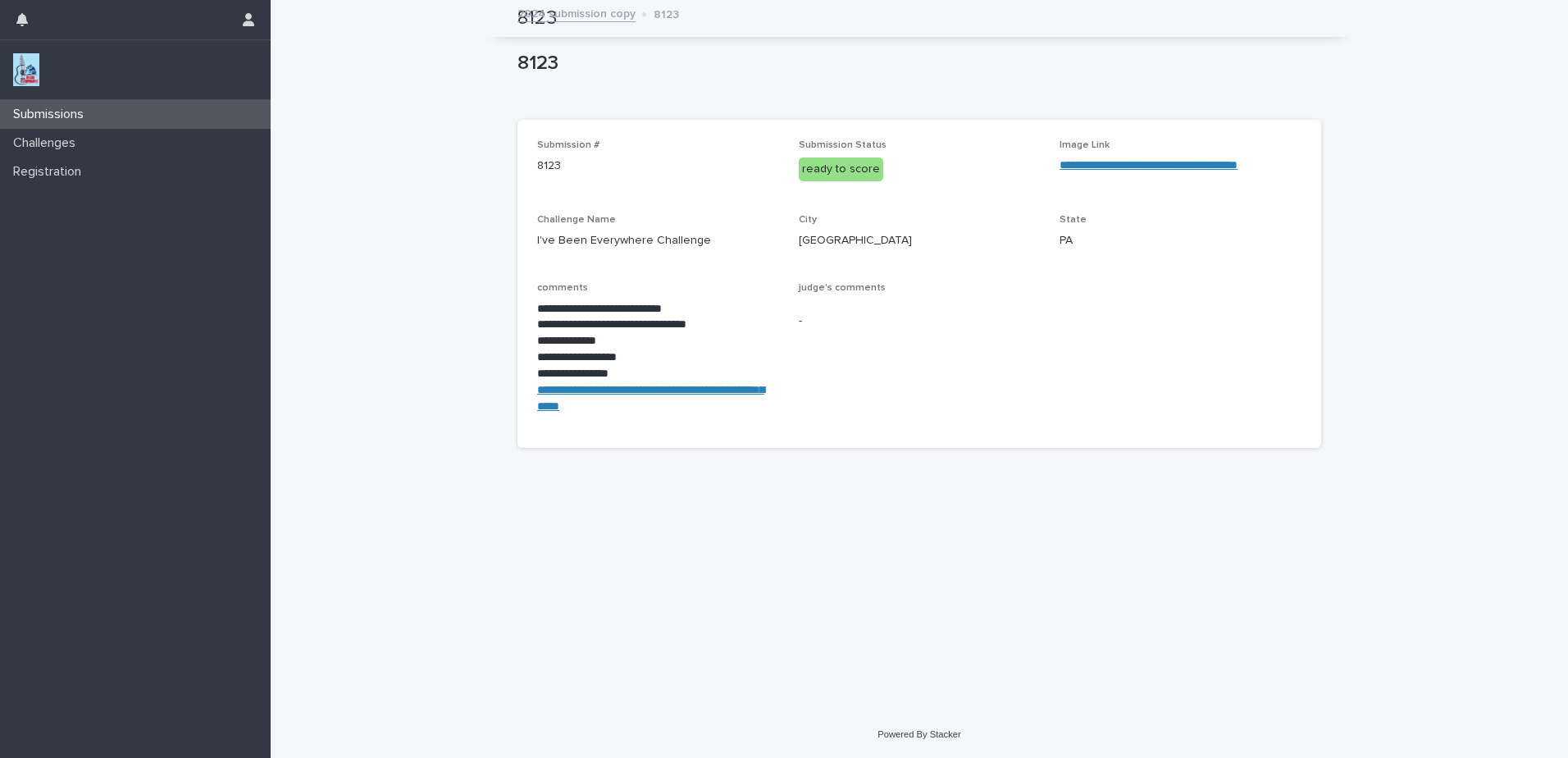 scroll, scrollTop: 0, scrollLeft: 0, axis: both 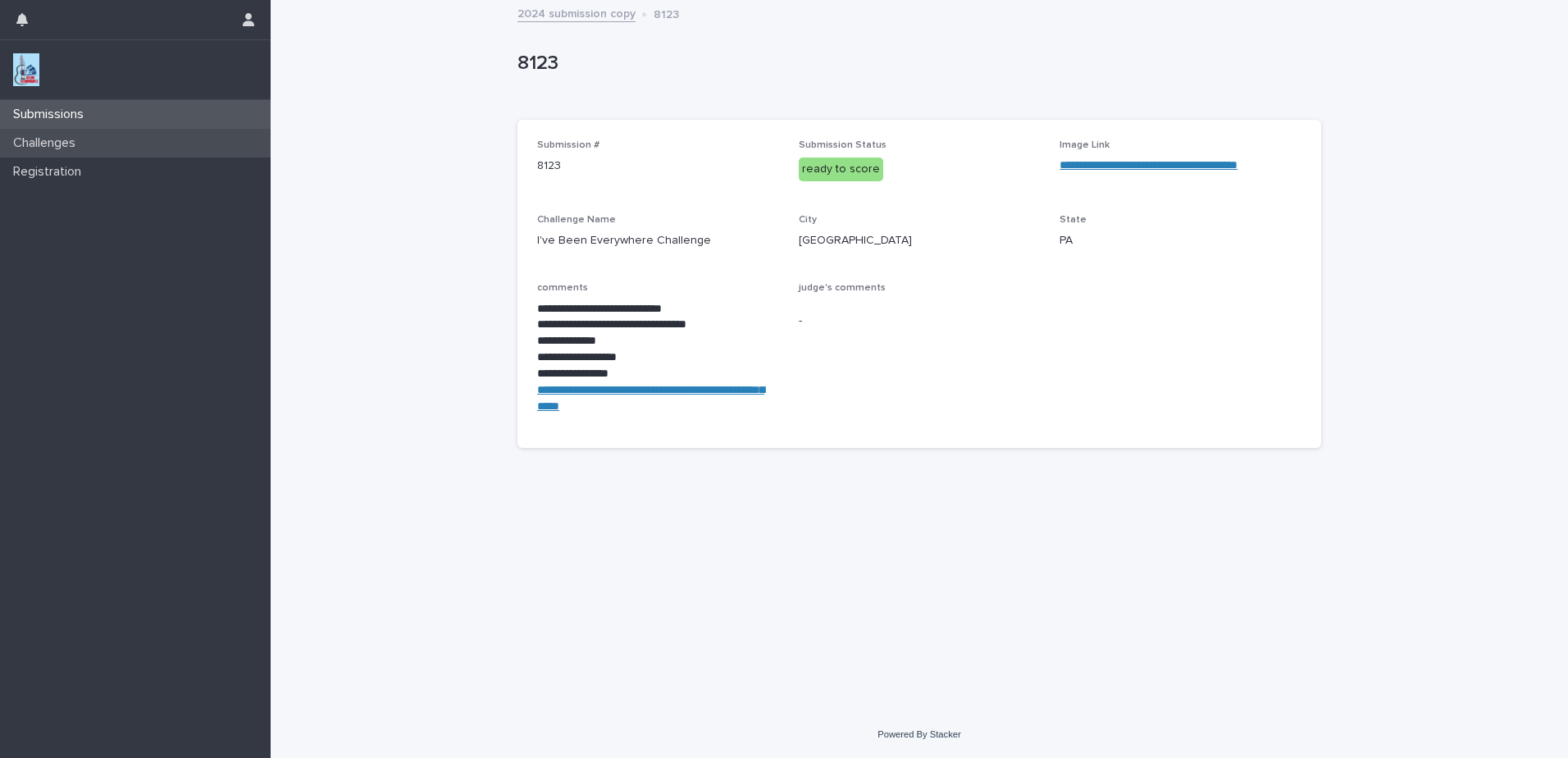 click on "Challenges" at bounding box center [48, 143] 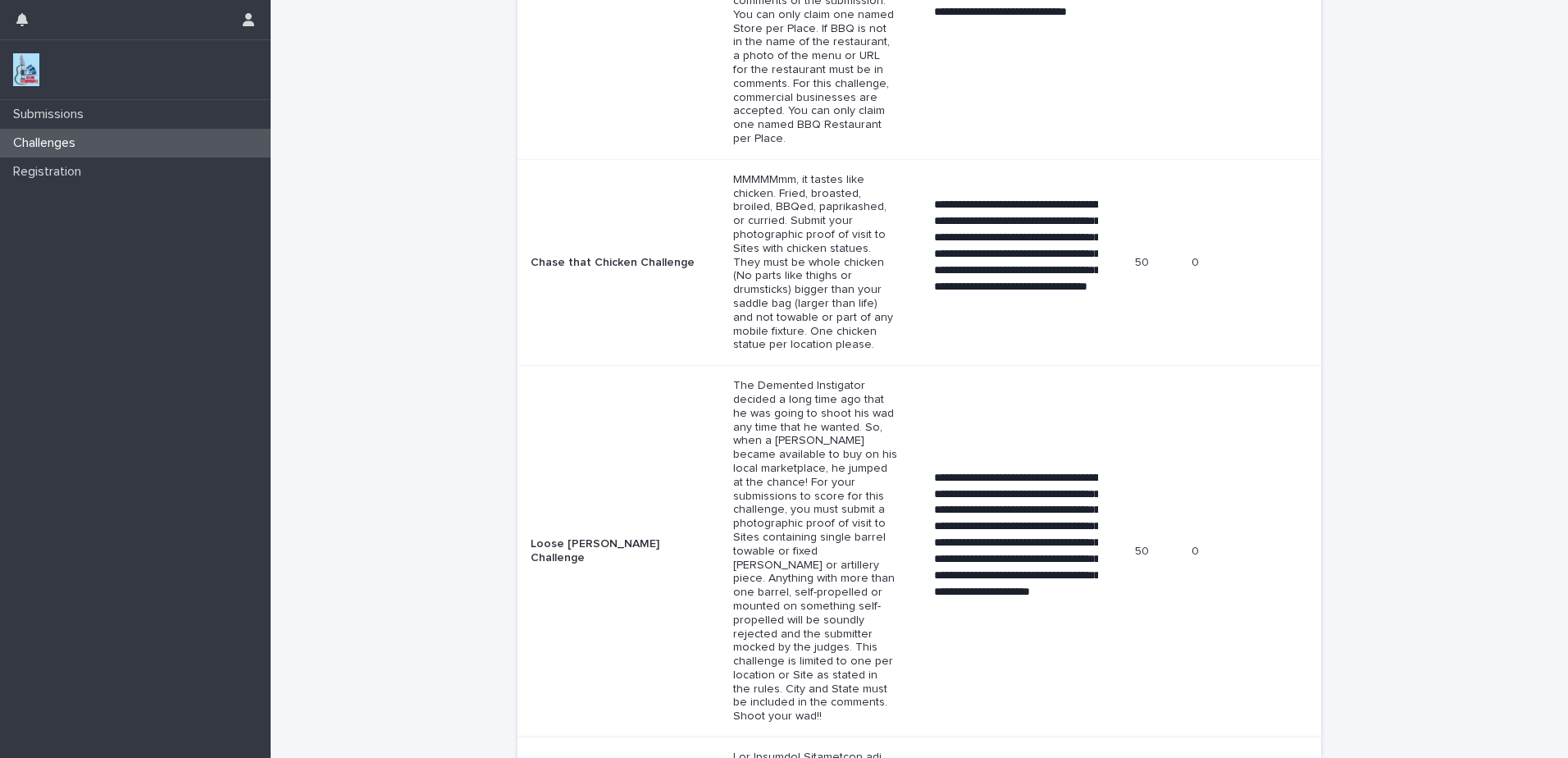 scroll, scrollTop: 2051, scrollLeft: 0, axis: vertical 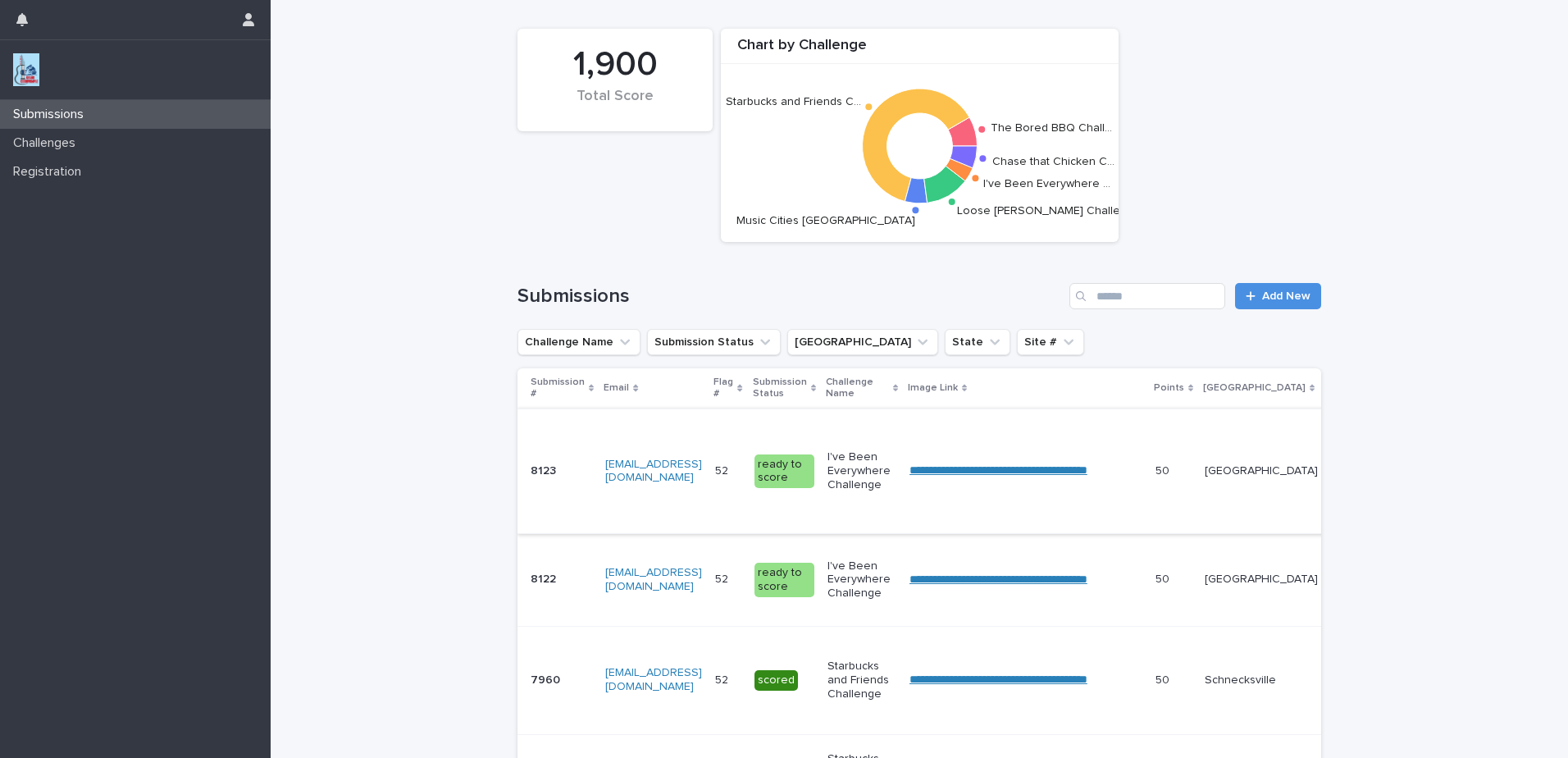 click on "**********" at bounding box center [998, 470] 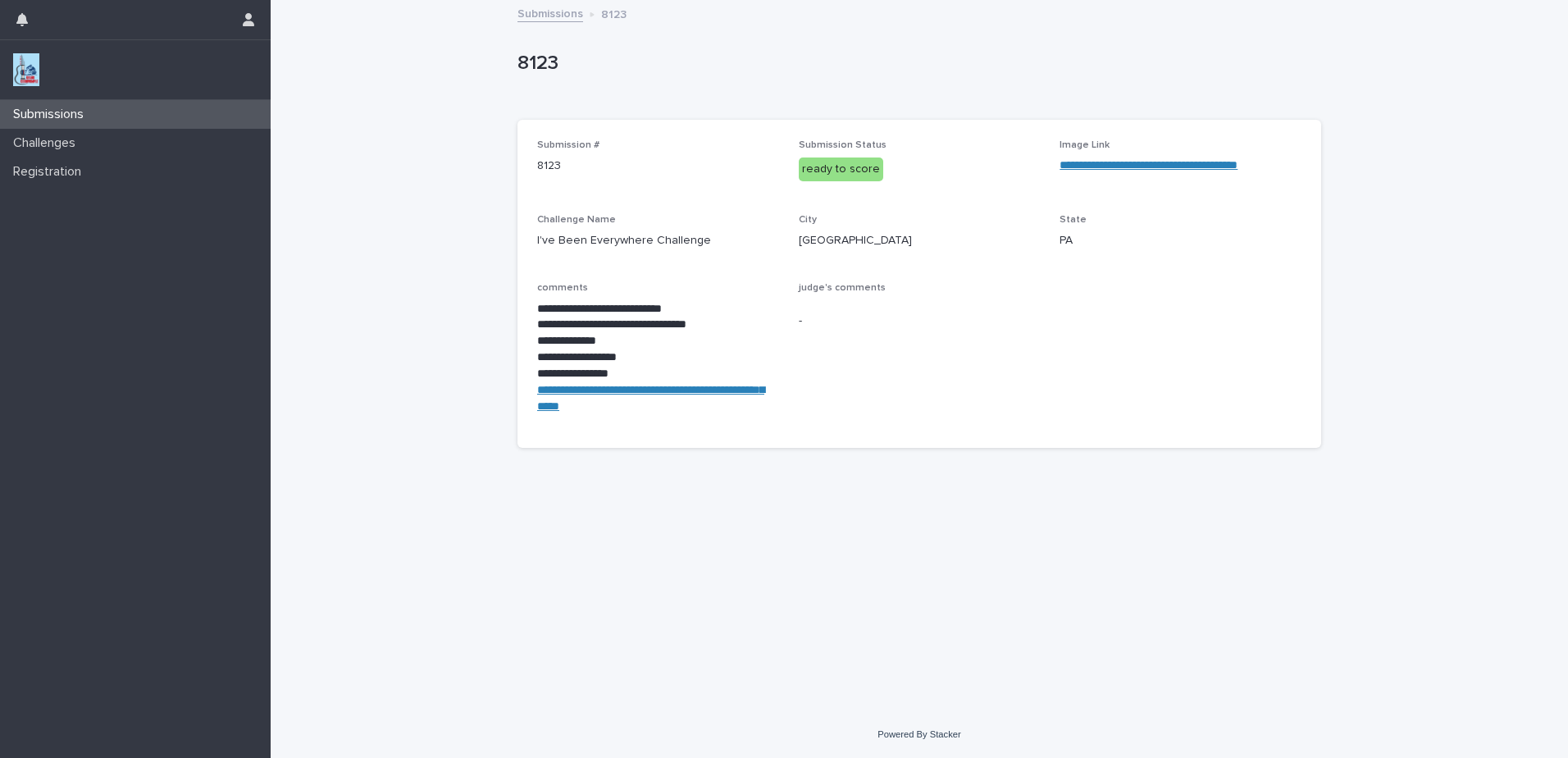 click on "Submissions" at bounding box center [135, 114] 